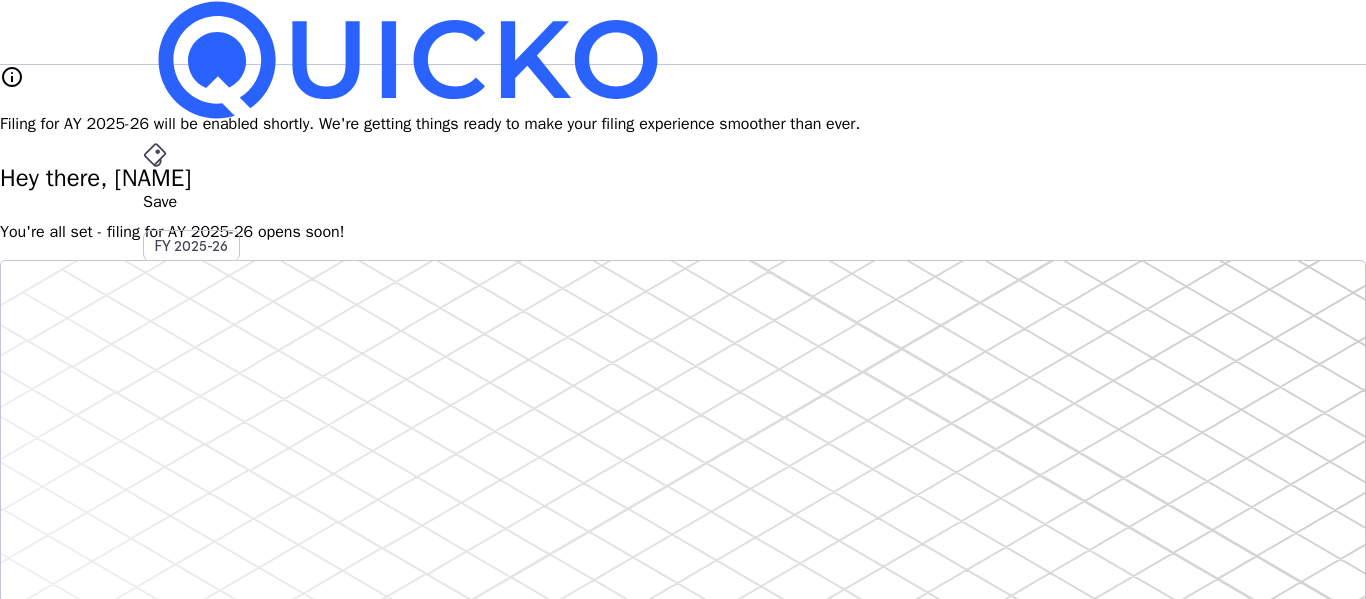 scroll, scrollTop: 0, scrollLeft: 0, axis: both 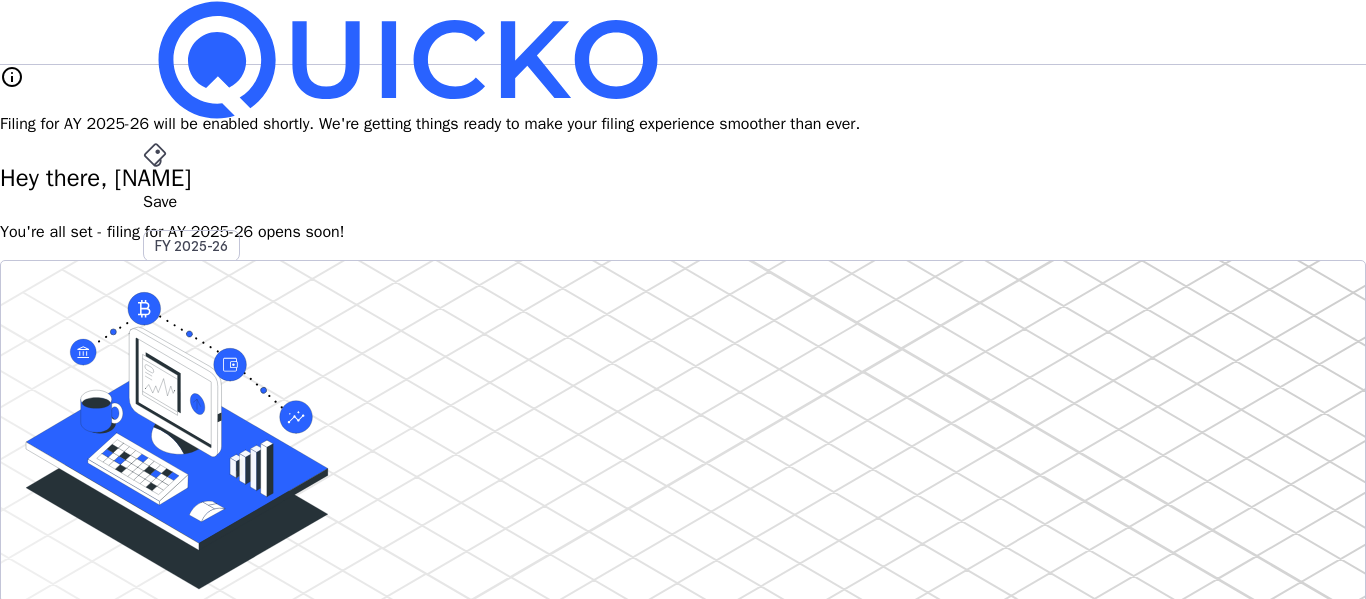 click at bounding box center [155, 155] 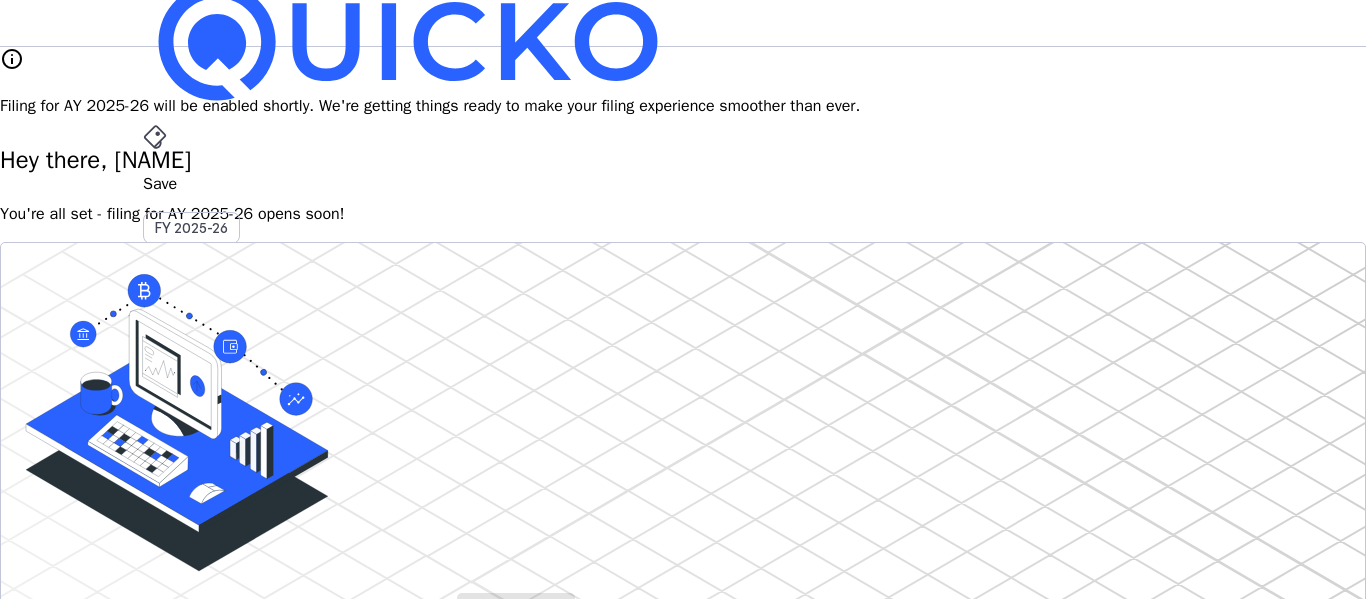 scroll, scrollTop: 0, scrollLeft: 0, axis: both 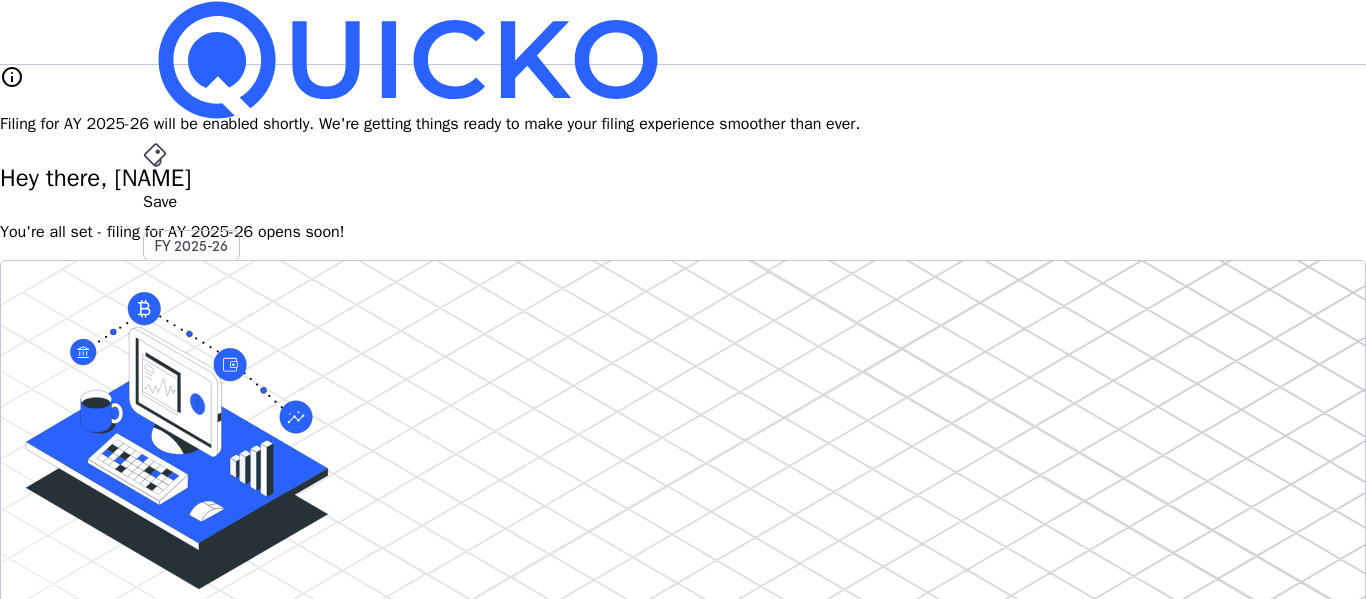 click on "Save" at bounding box center (683, 202) 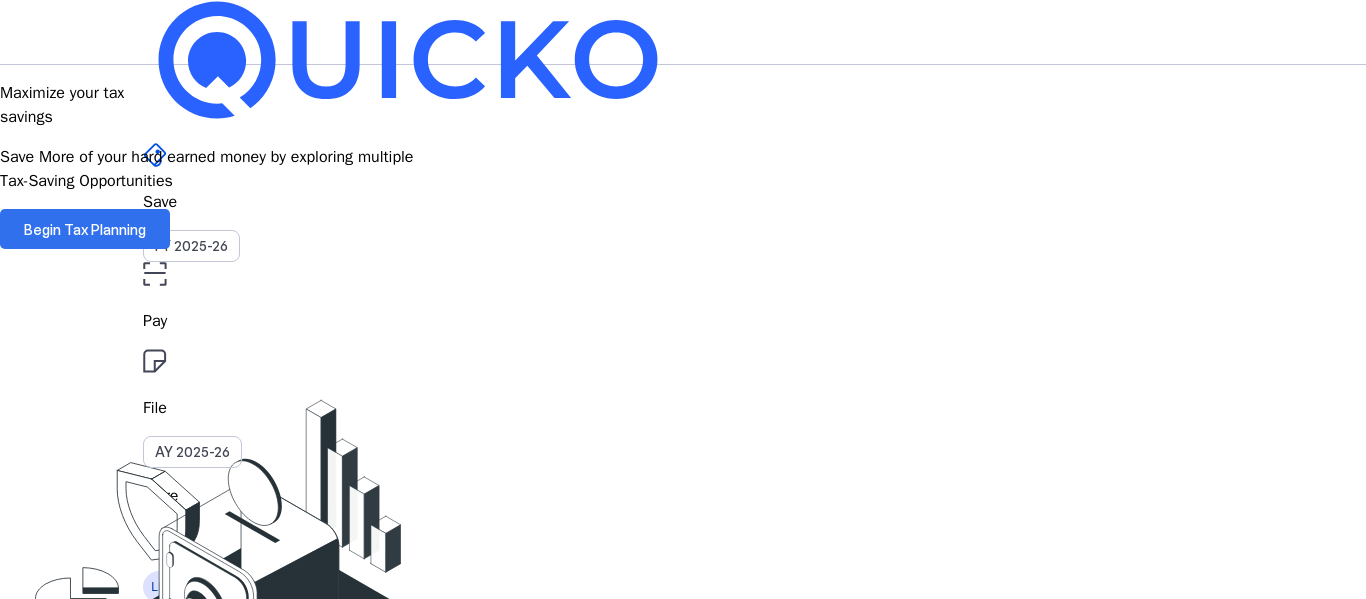 click on "Begin Tax Planning" at bounding box center [85, 229] 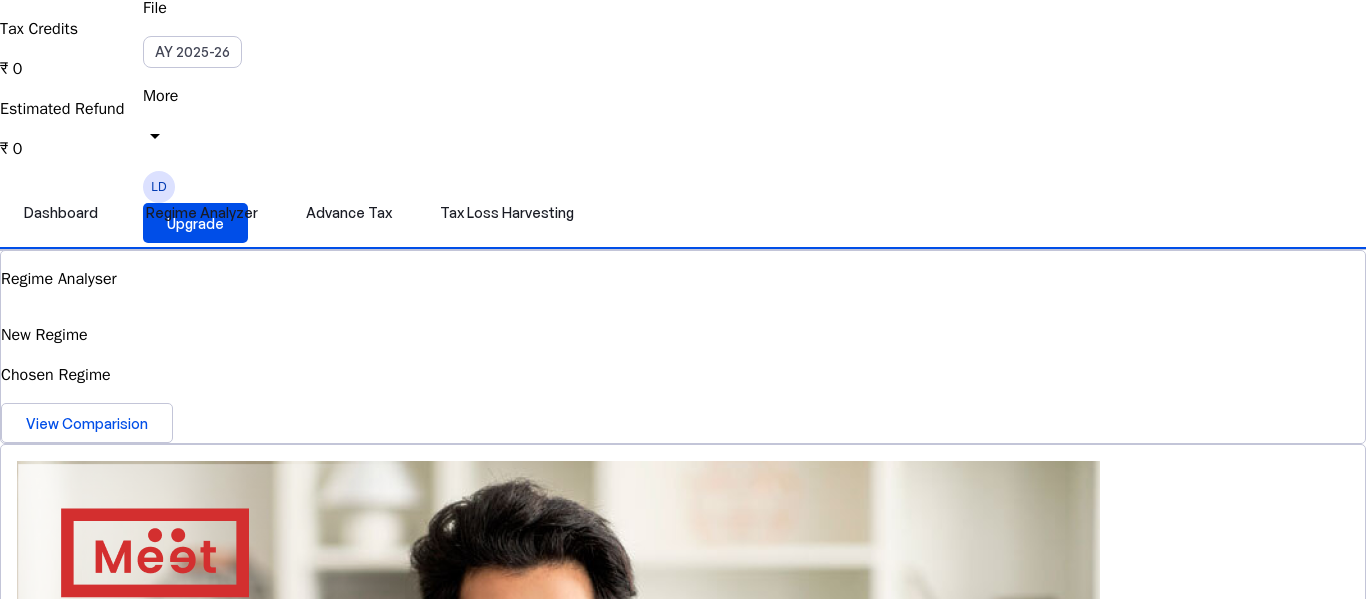 scroll, scrollTop: 300, scrollLeft: 0, axis: vertical 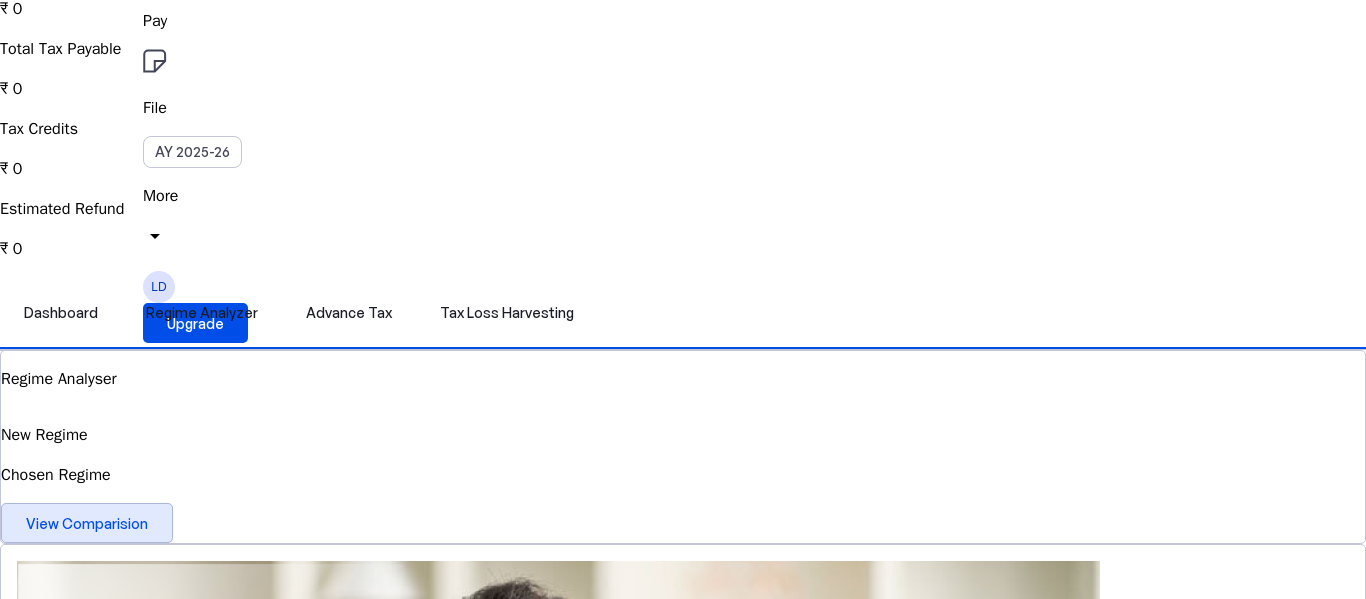 drag, startPoint x: 200, startPoint y: 346, endPoint x: 211, endPoint y: 345, distance: 11.045361 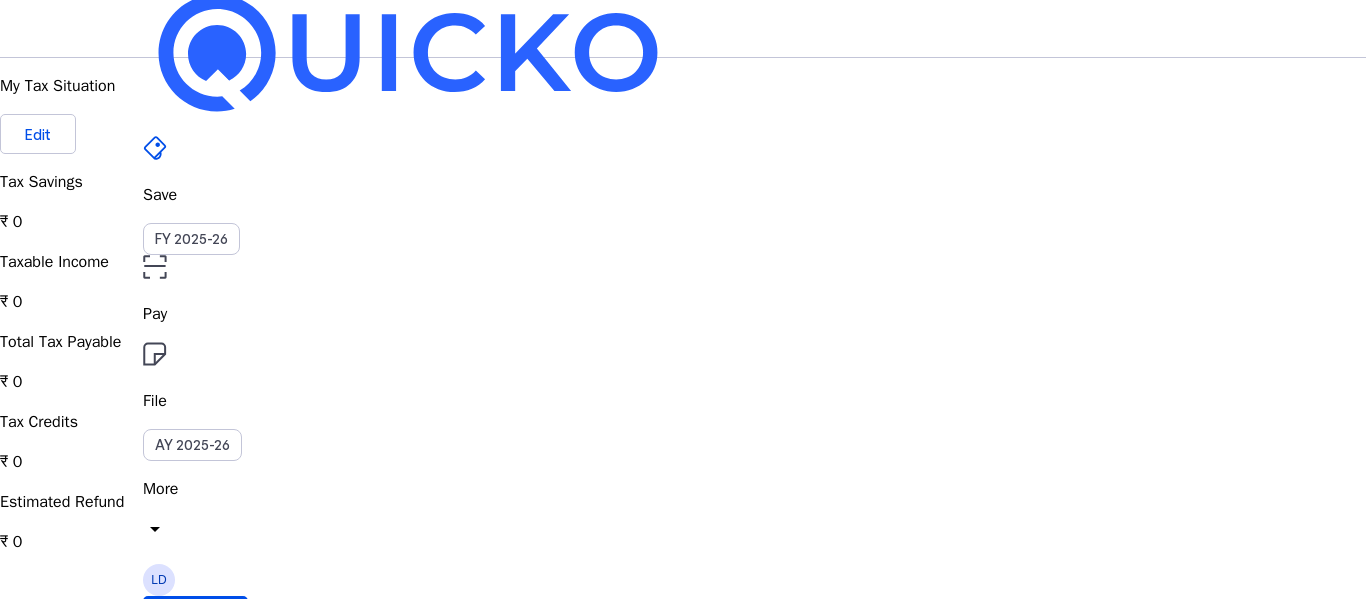 scroll, scrollTop: 0, scrollLeft: 0, axis: both 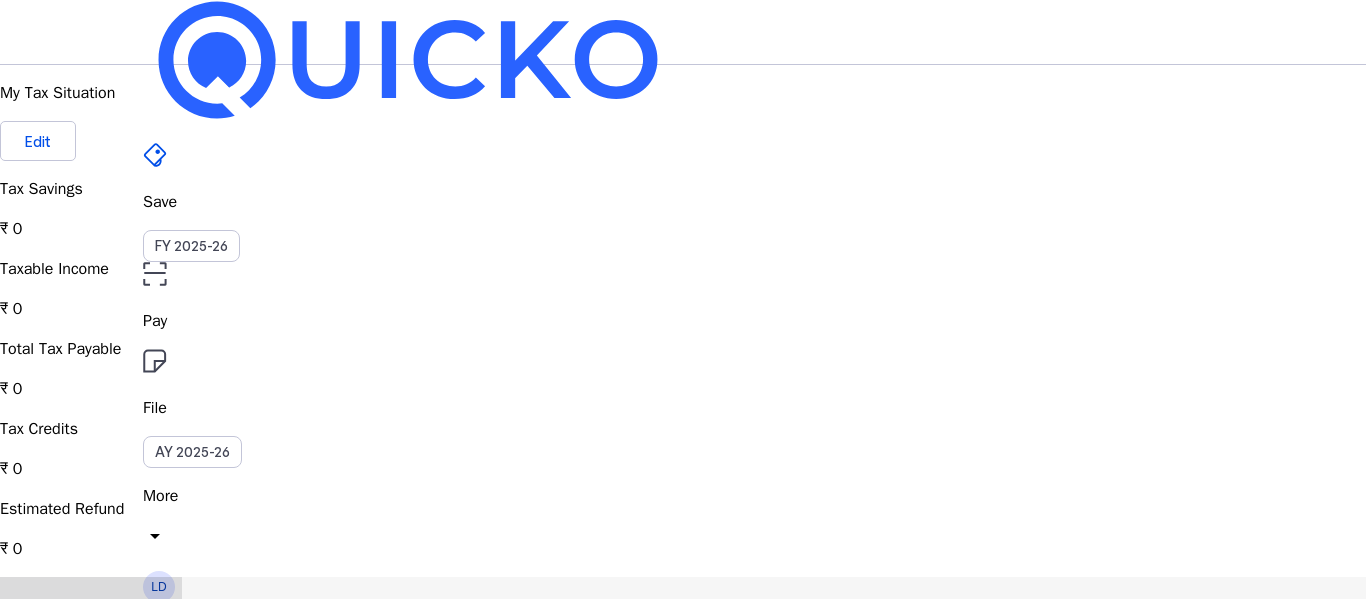 click on "Dashboard" at bounding box center (61, 613) 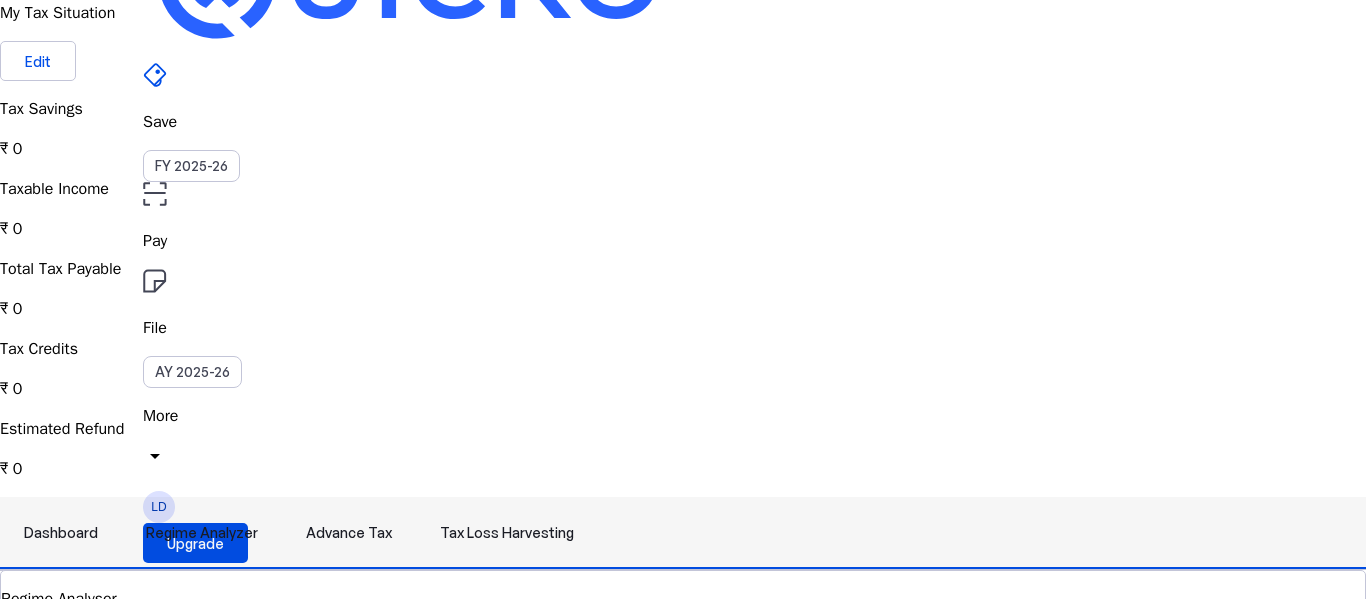 scroll, scrollTop: 200, scrollLeft: 0, axis: vertical 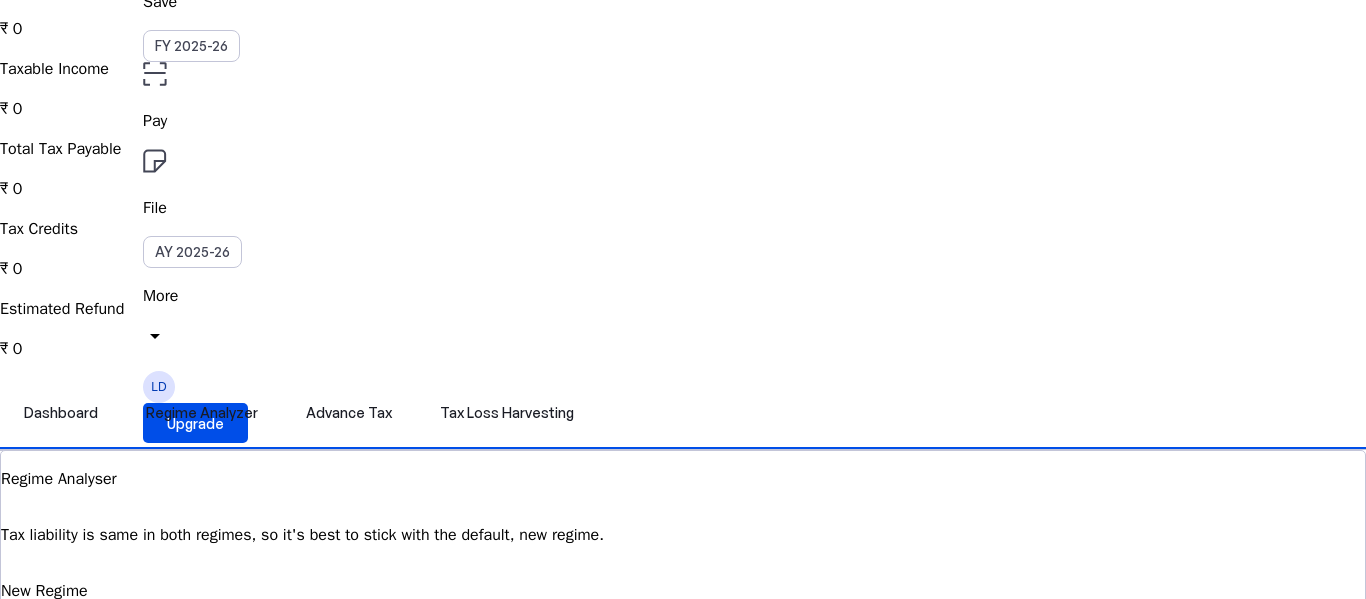 click at bounding box center (51, 2179) 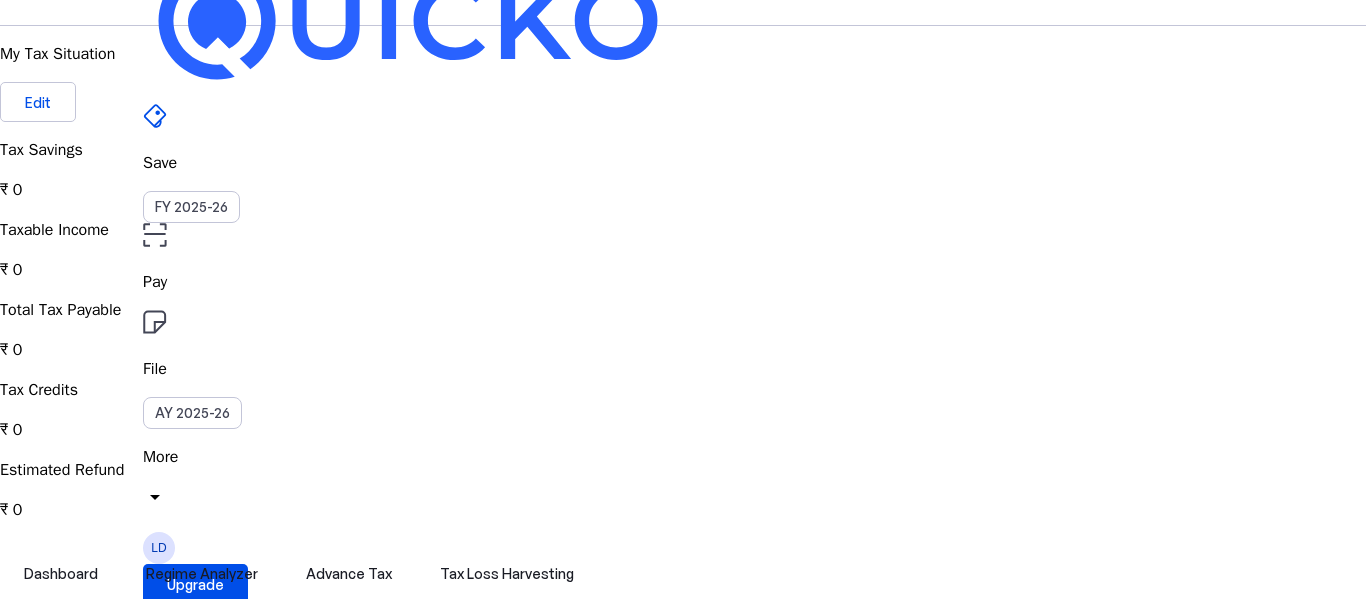 scroll, scrollTop: 0, scrollLeft: 0, axis: both 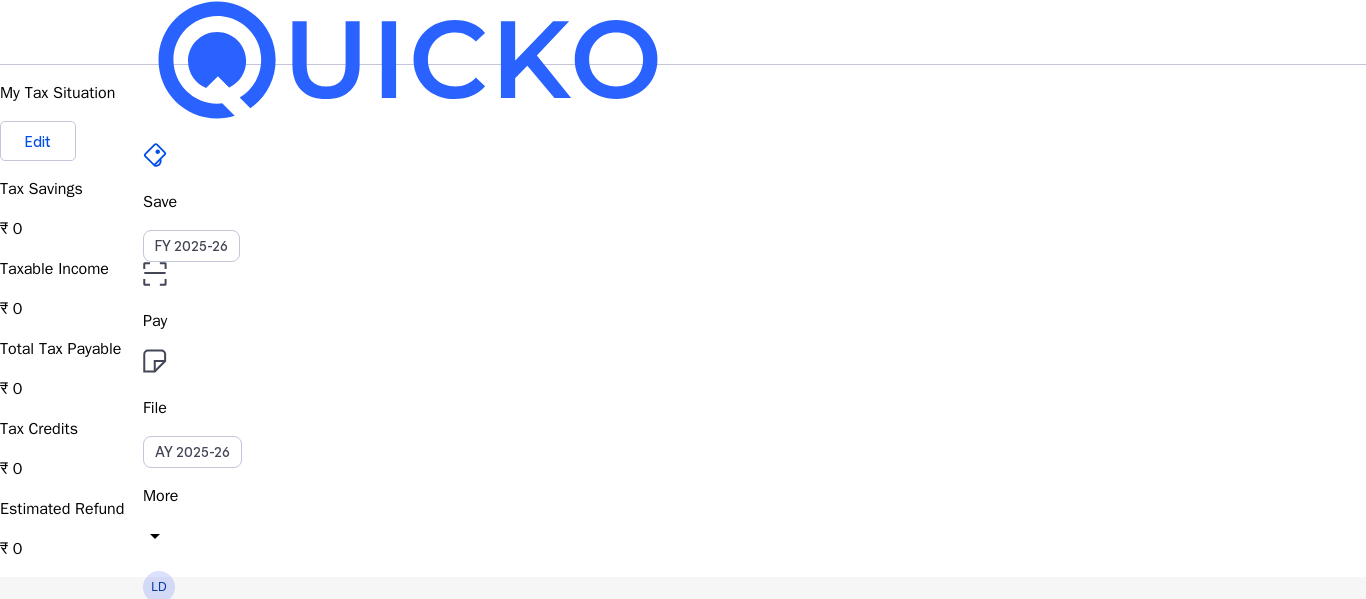 click on "Tax Loss Harvesting" at bounding box center (507, 613) 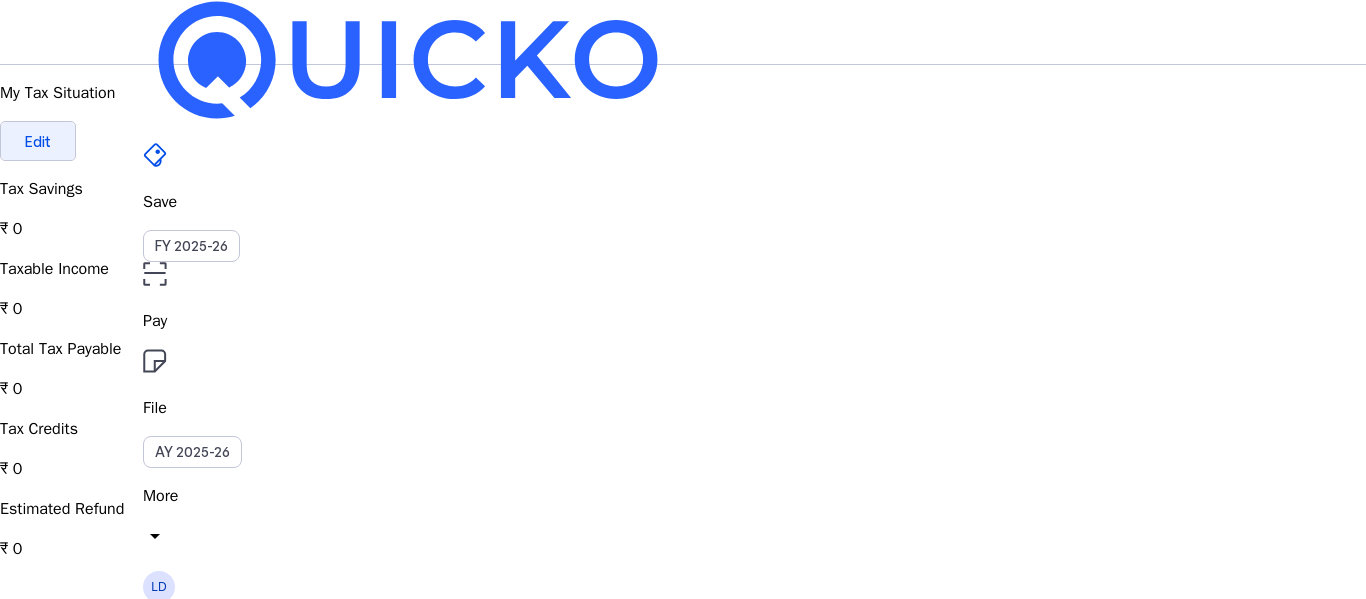 click at bounding box center (38, 141) 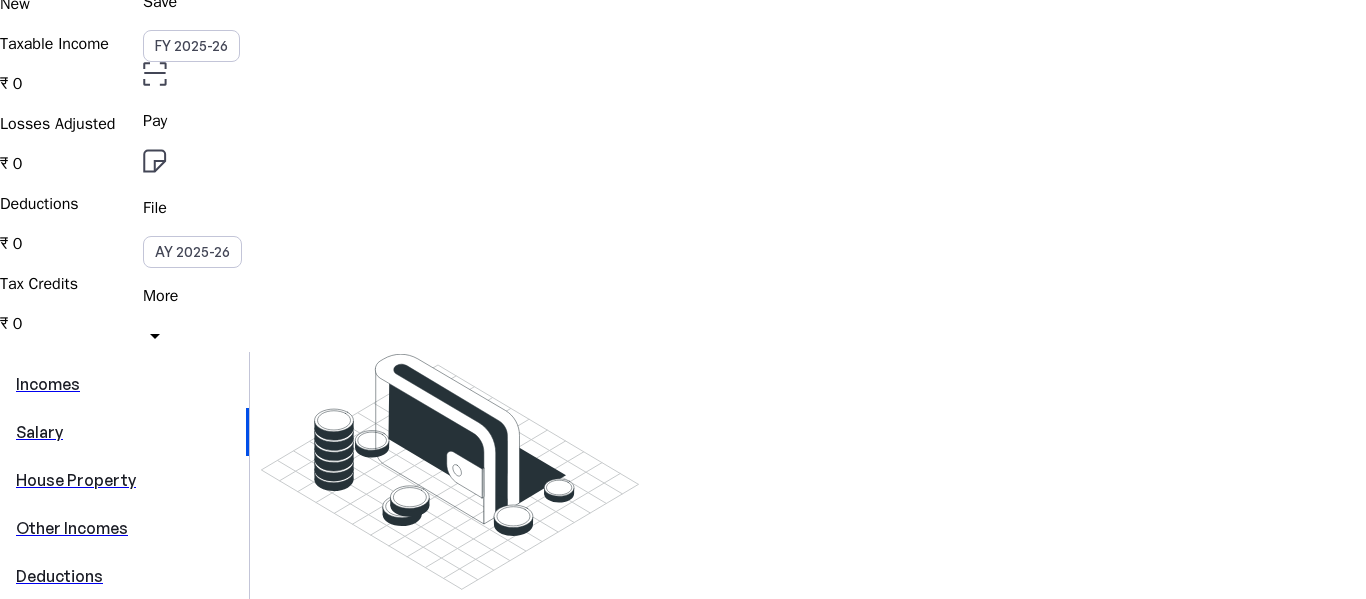 scroll, scrollTop: 300, scrollLeft: 0, axis: vertical 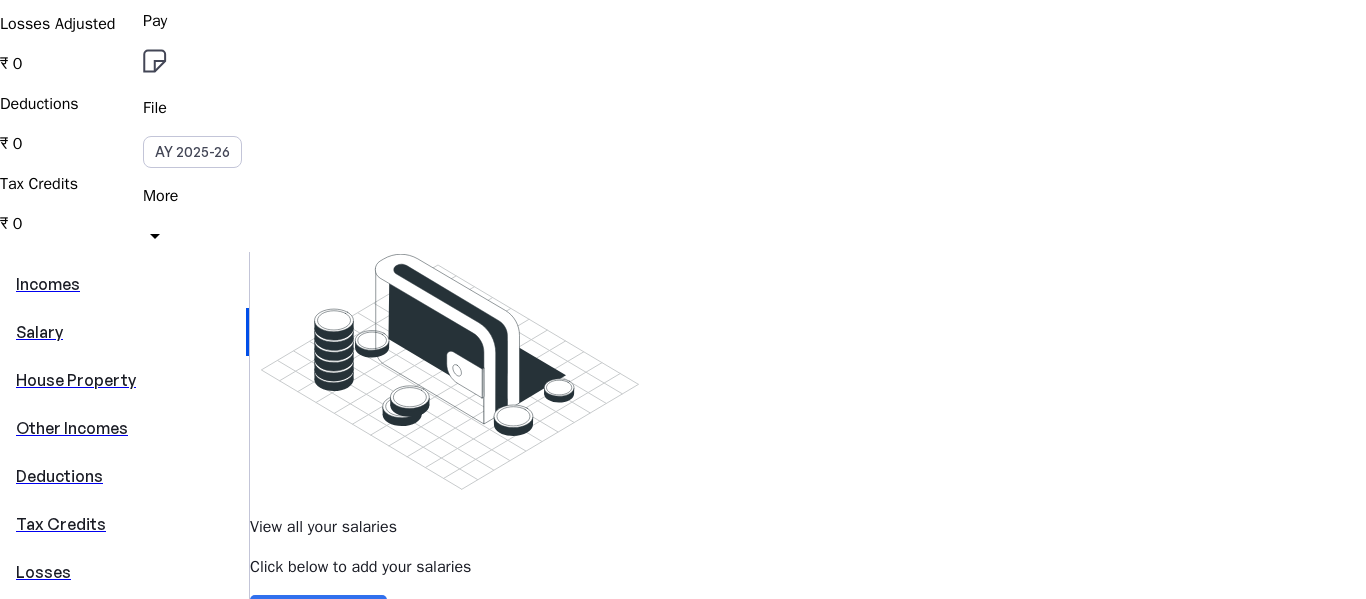 click on "Add Salary" at bounding box center [327, 615] 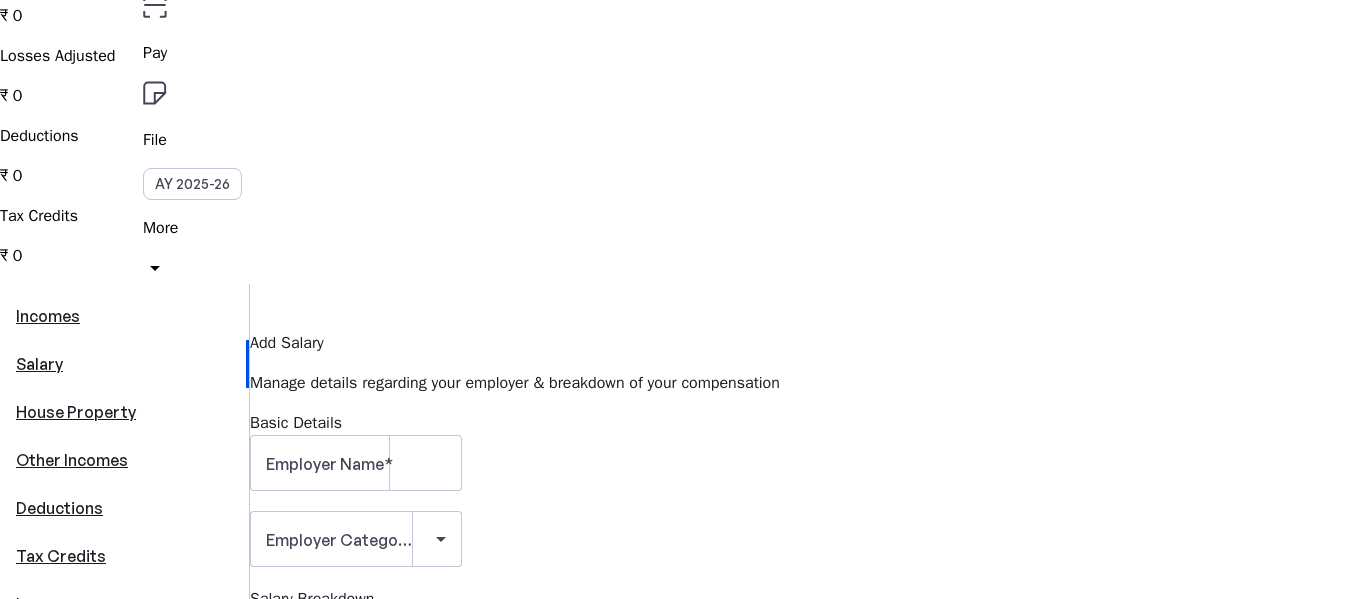 scroll, scrollTop: 300, scrollLeft: 0, axis: vertical 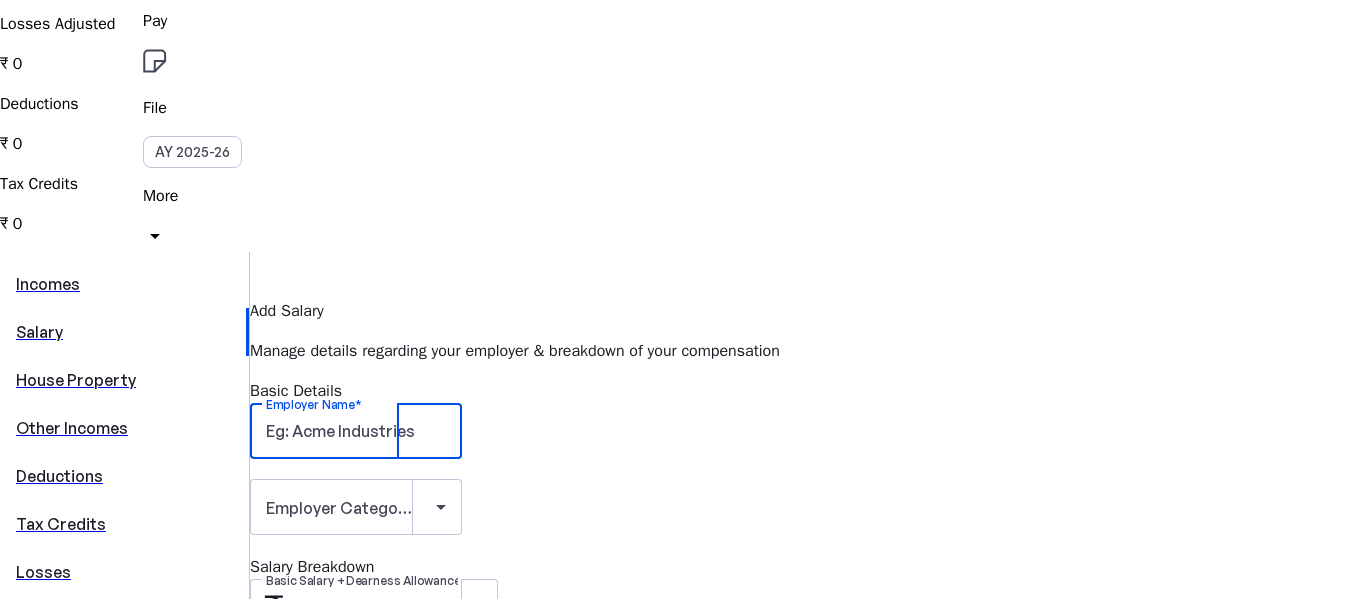 click on "Employer Name" at bounding box center (356, 431) 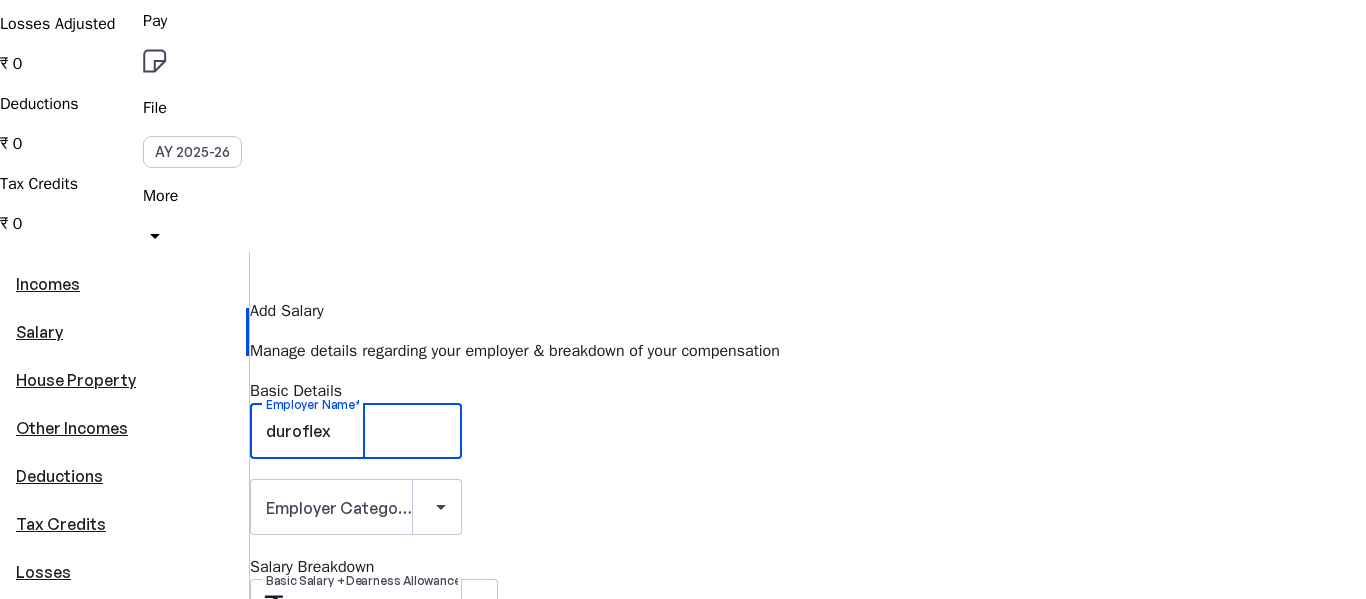 type on "duroflex" 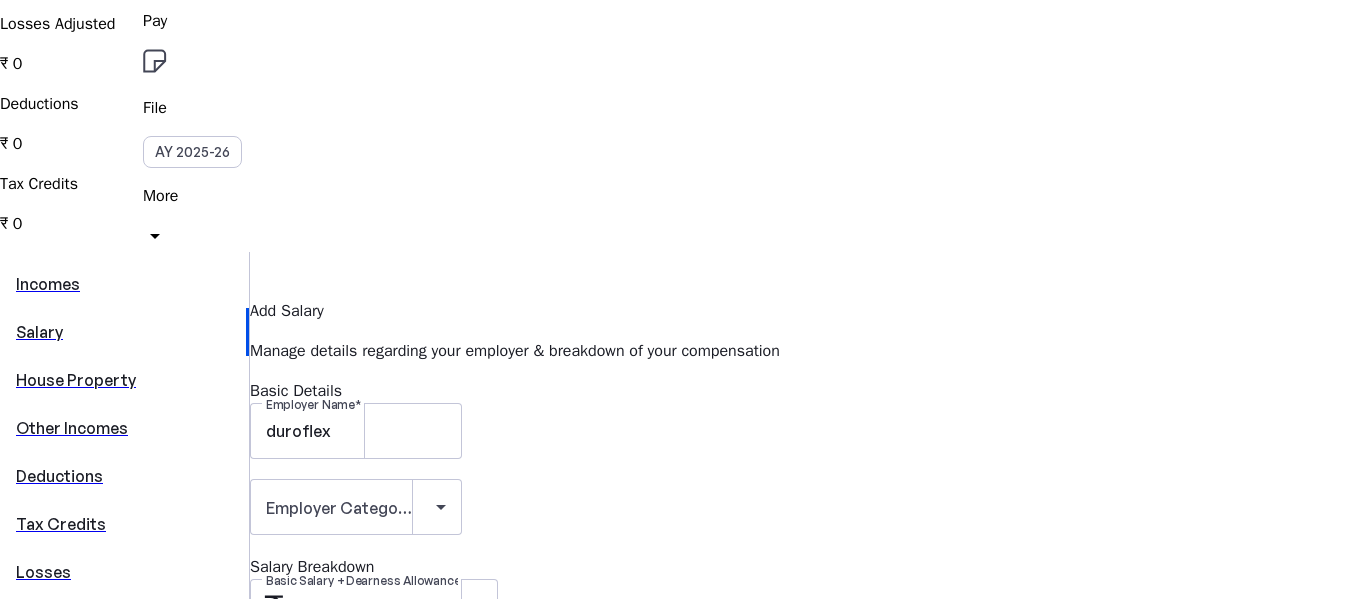 click on "Employer Category" at bounding box center (808, 517) 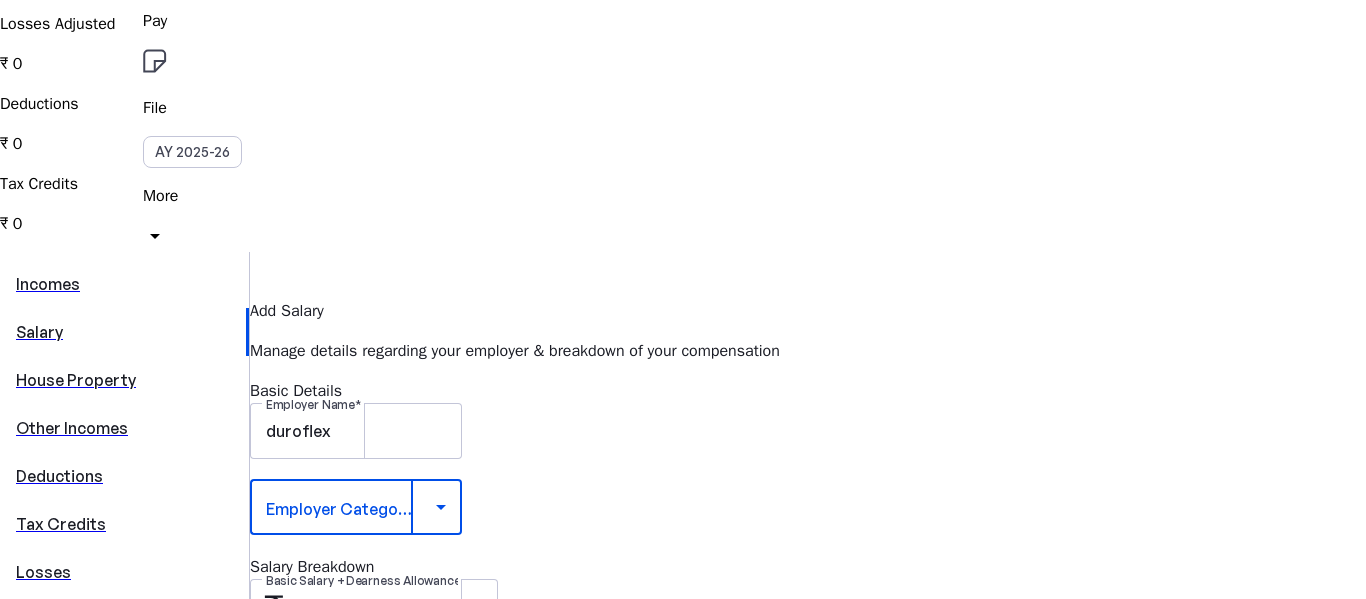 click at bounding box center [351, 507] 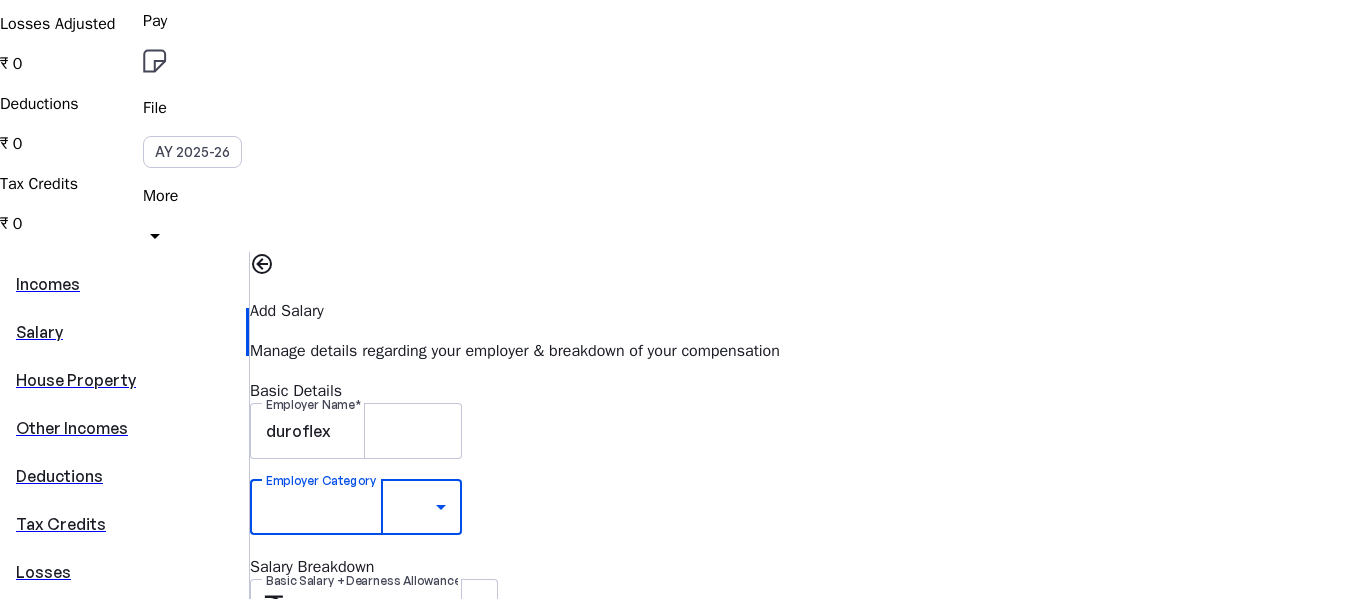 click on "Public Sector Unit" at bounding box center (156, 1762) 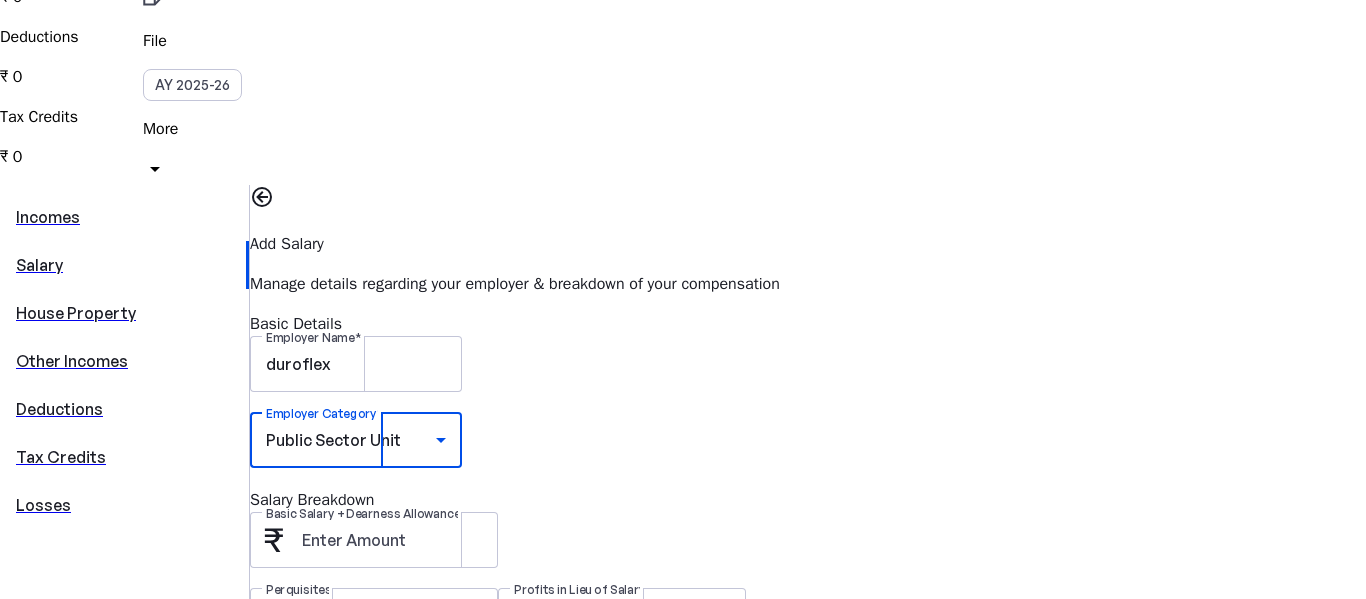 scroll, scrollTop: 400, scrollLeft: 0, axis: vertical 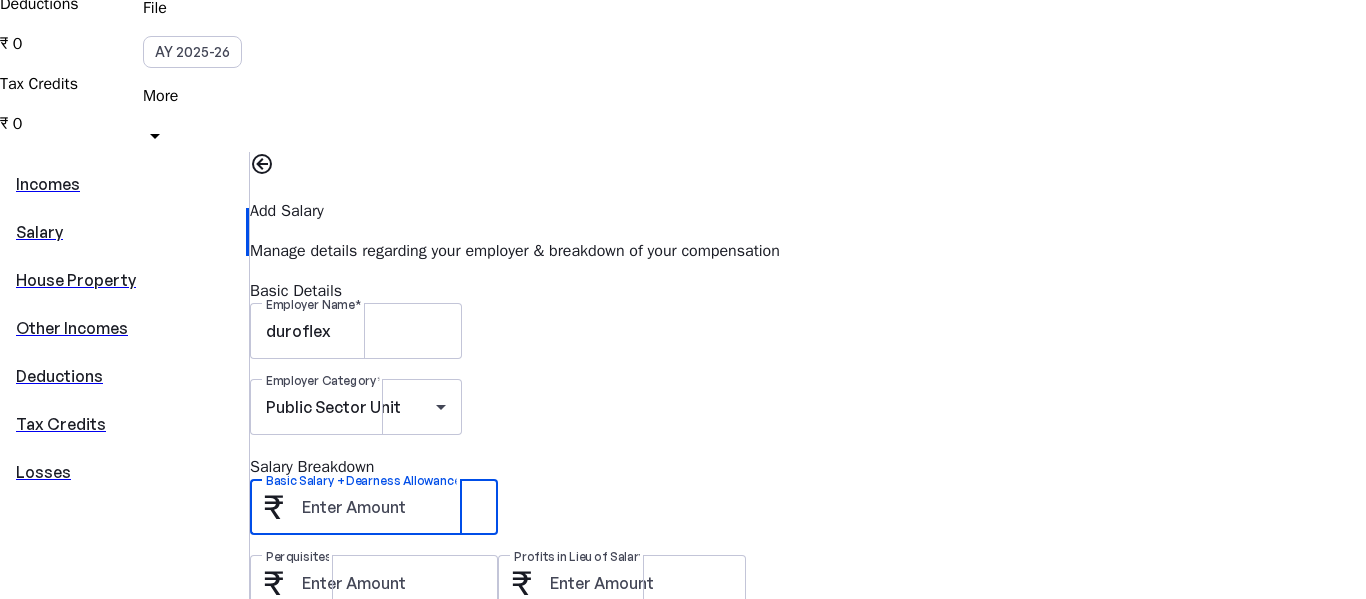 click on "Basic Salary + Dearness Allowance" at bounding box center (392, 507) 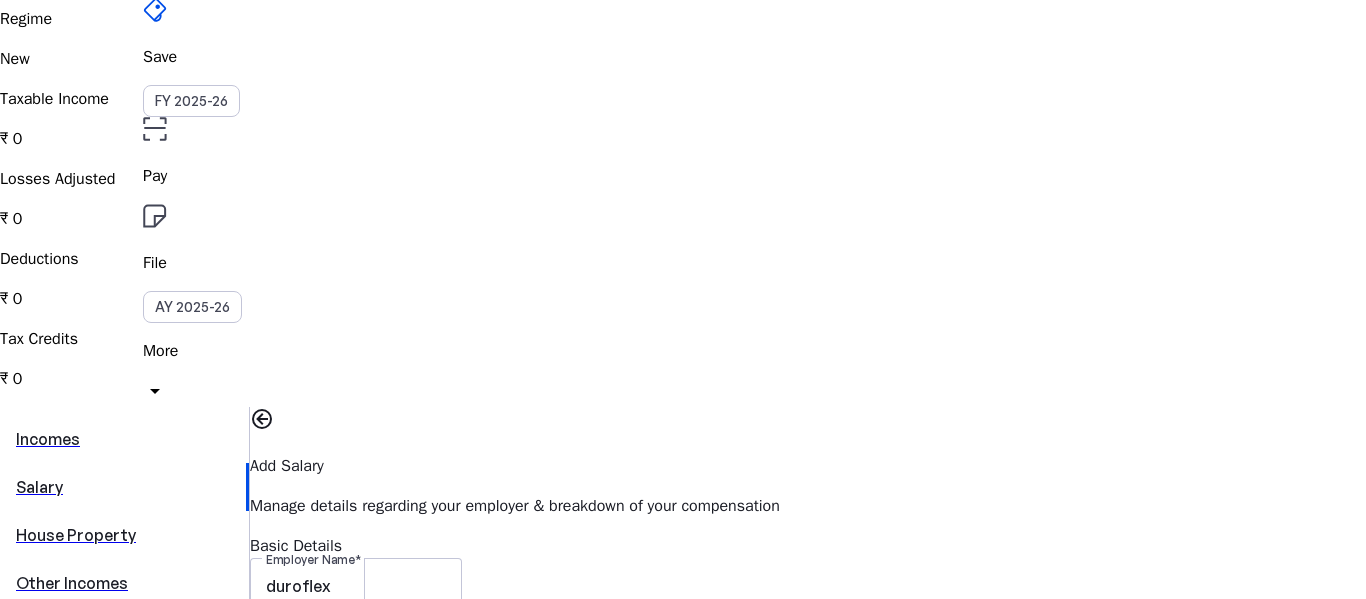 scroll, scrollTop: 0, scrollLeft: 0, axis: both 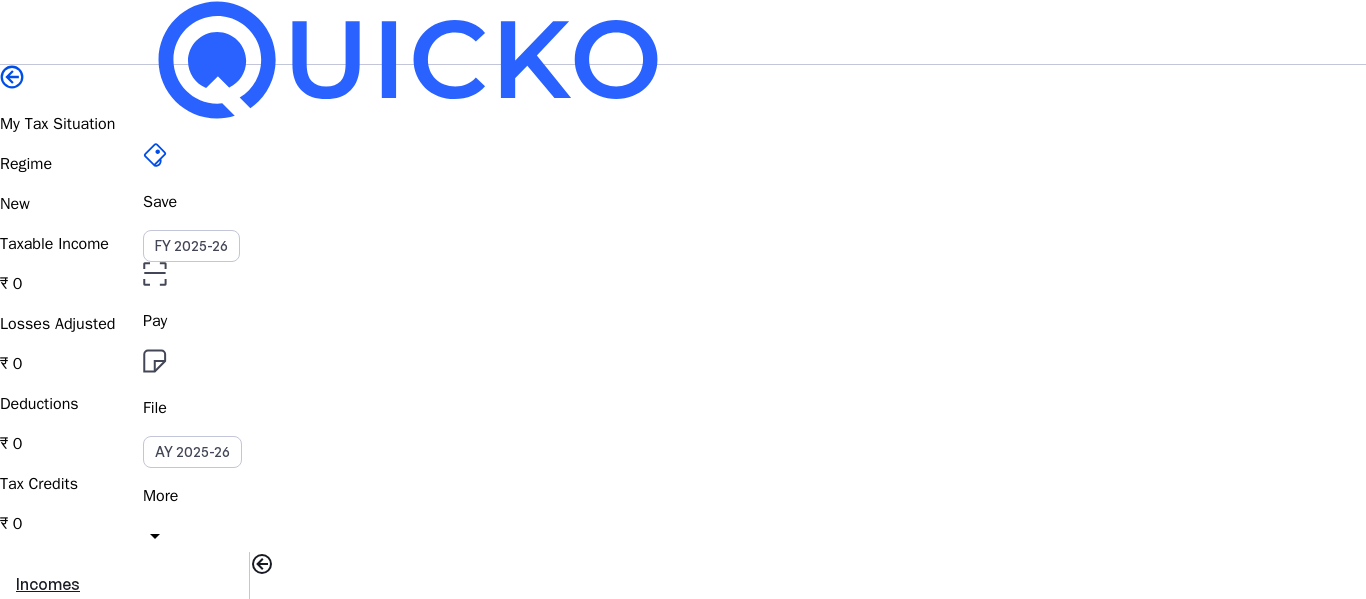 click on "File" at bounding box center [683, 321] 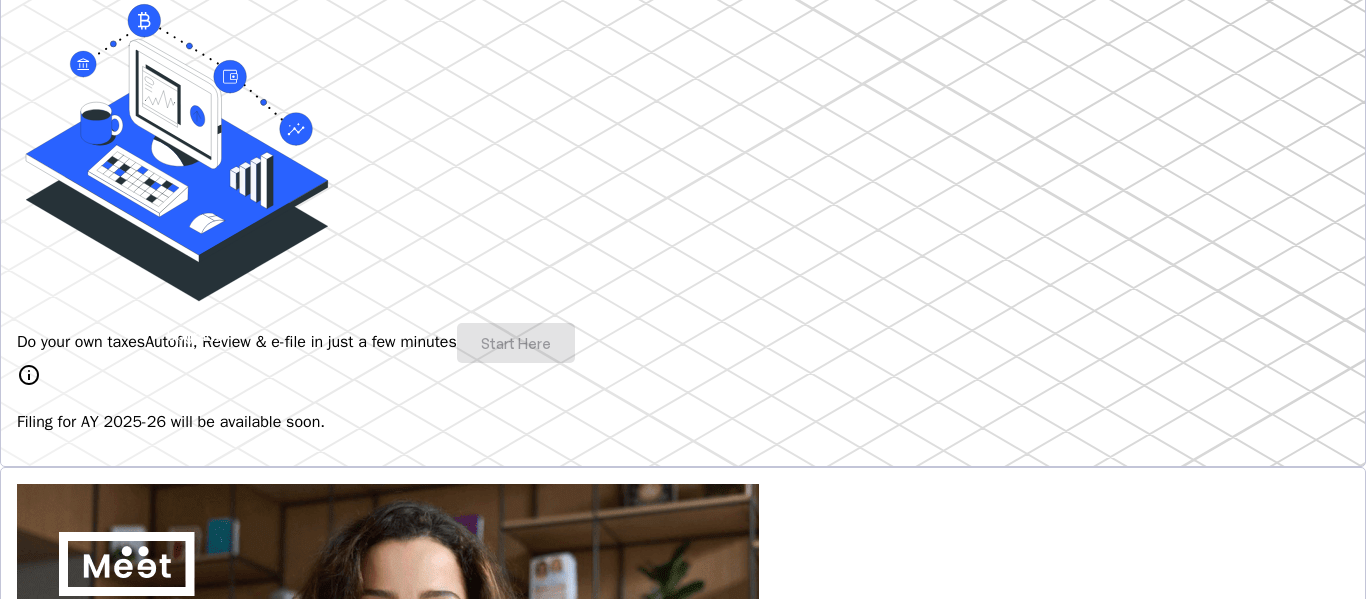 scroll, scrollTop: 300, scrollLeft: 0, axis: vertical 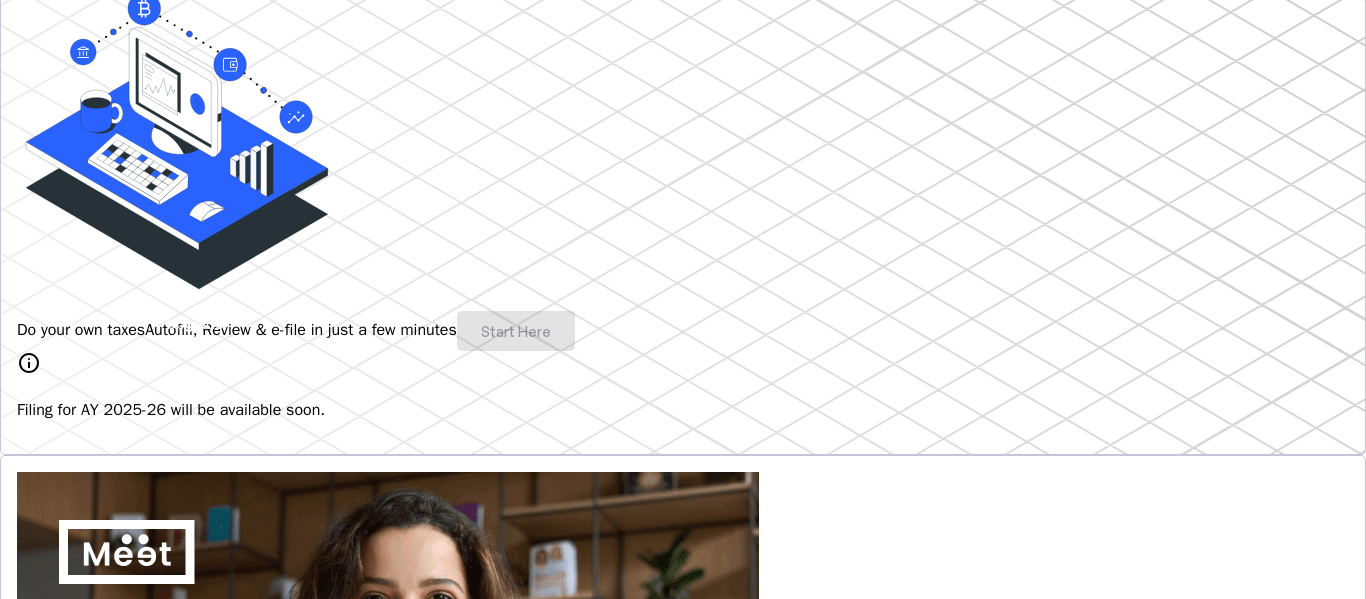 click on "Do your own taxes   Autofill, Review & e-file in just a few minutes   Start Here" at bounding box center (683, 331) 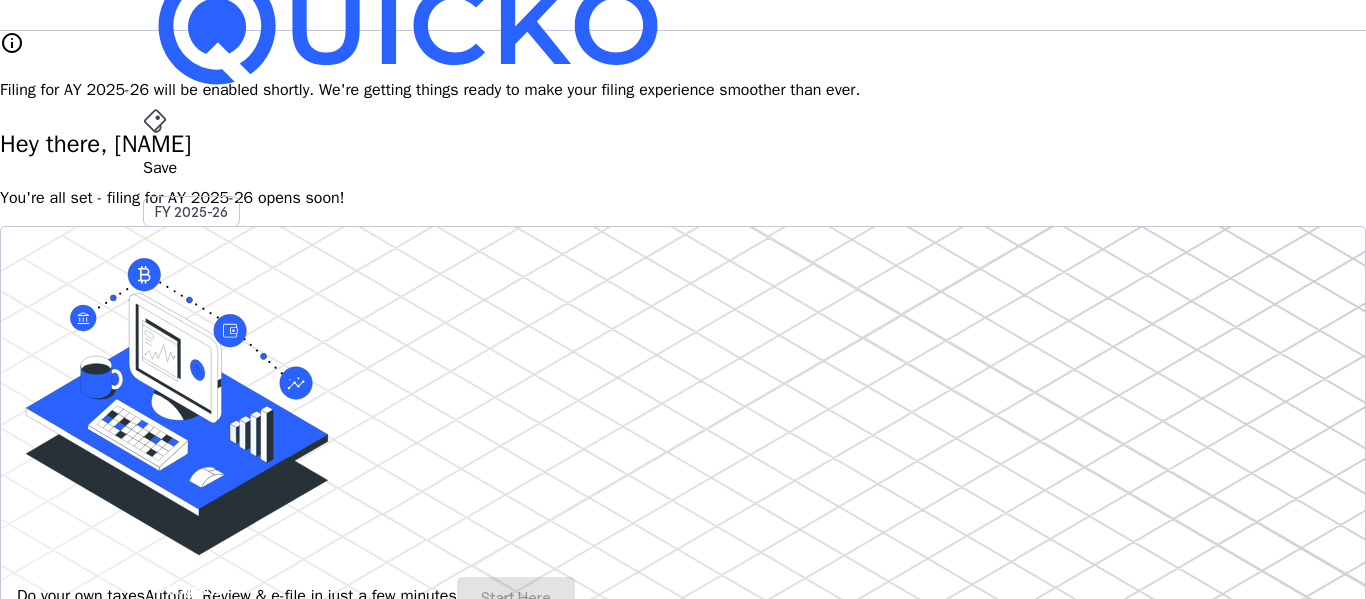scroll, scrollTop: 0, scrollLeft: 0, axis: both 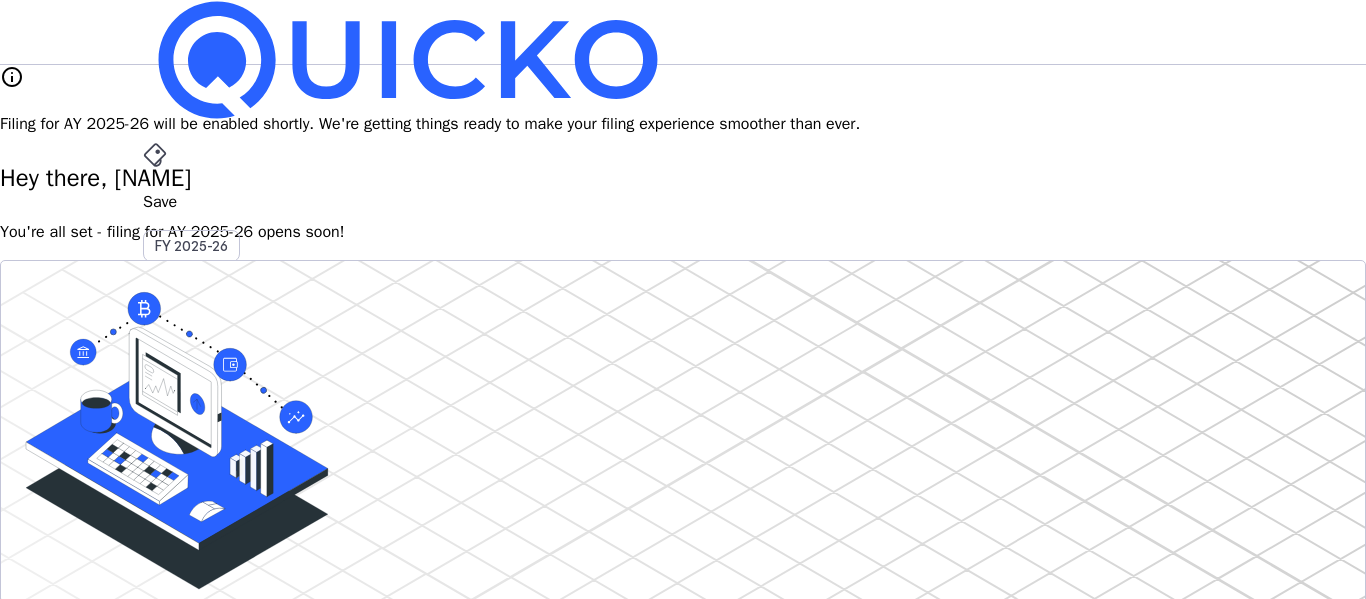 click on "arrow_drop_down" at bounding box center [155, 536] 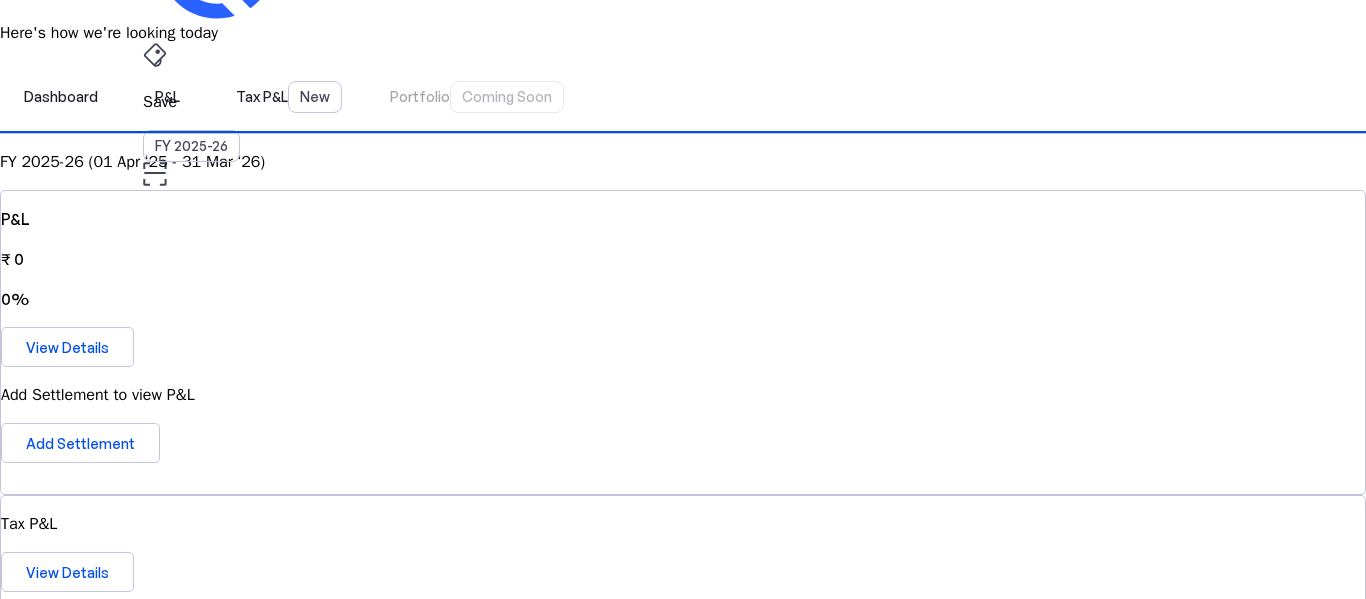 scroll, scrollTop: 200, scrollLeft: 0, axis: vertical 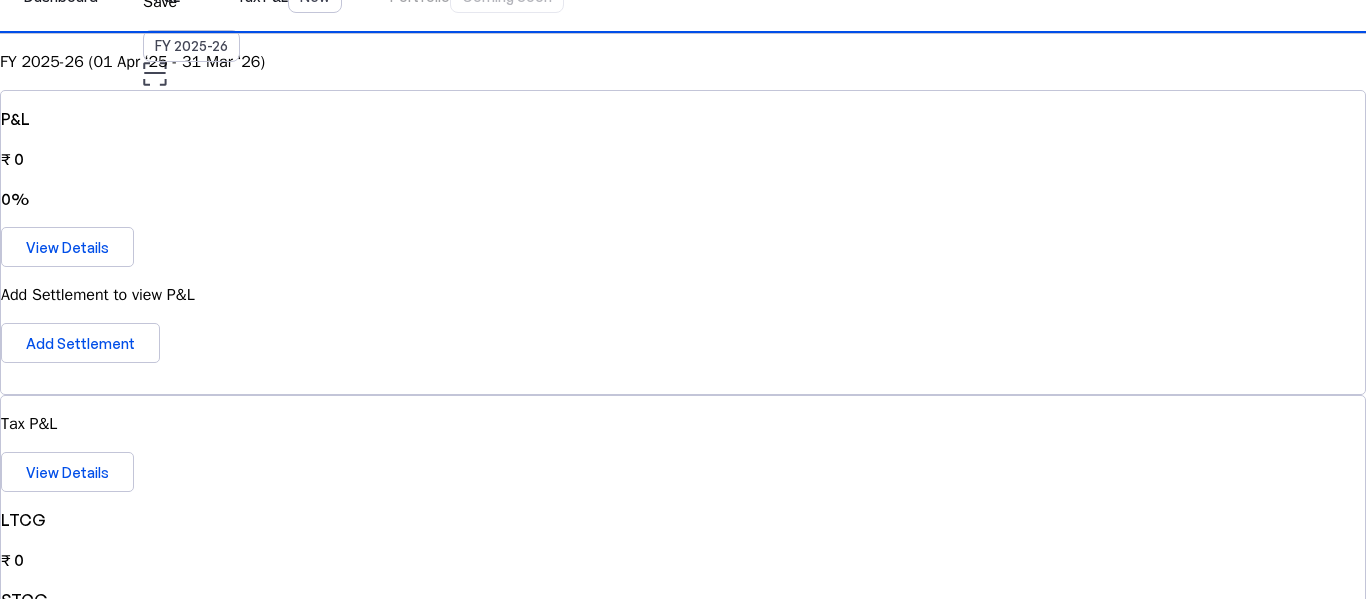 click on "Connect Account" at bounding box center [692, 1507] 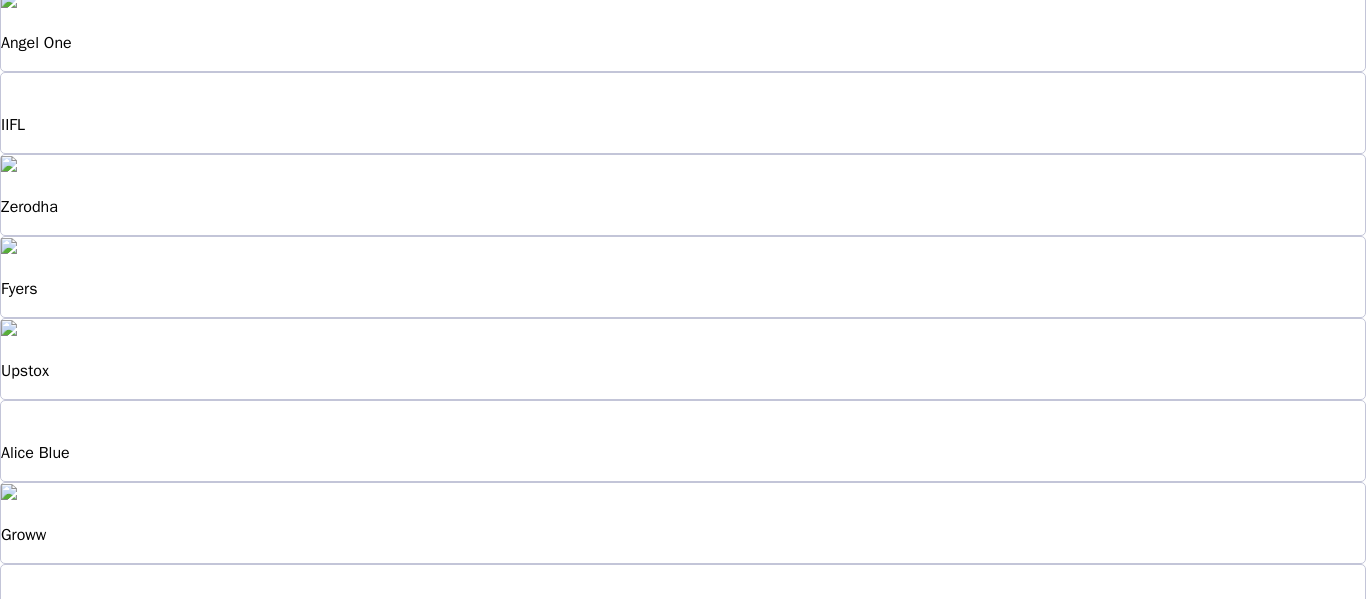 scroll, scrollTop: 400, scrollLeft: 0, axis: vertical 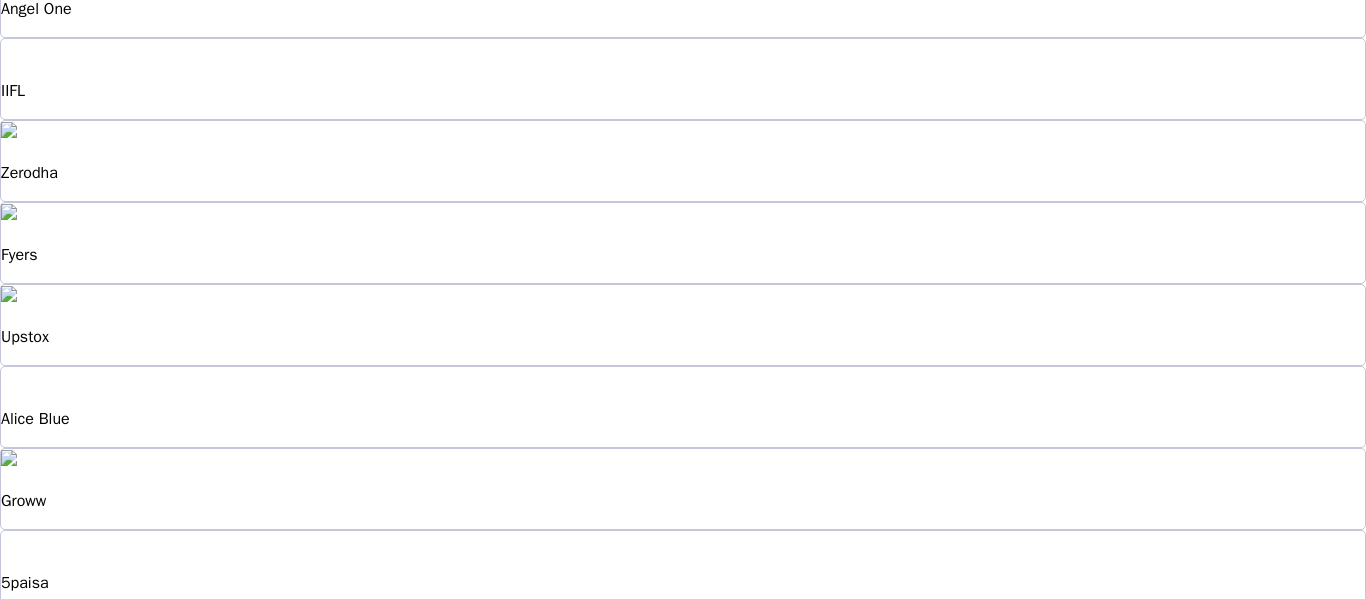 click on "Lemonn" at bounding box center [102, 812] 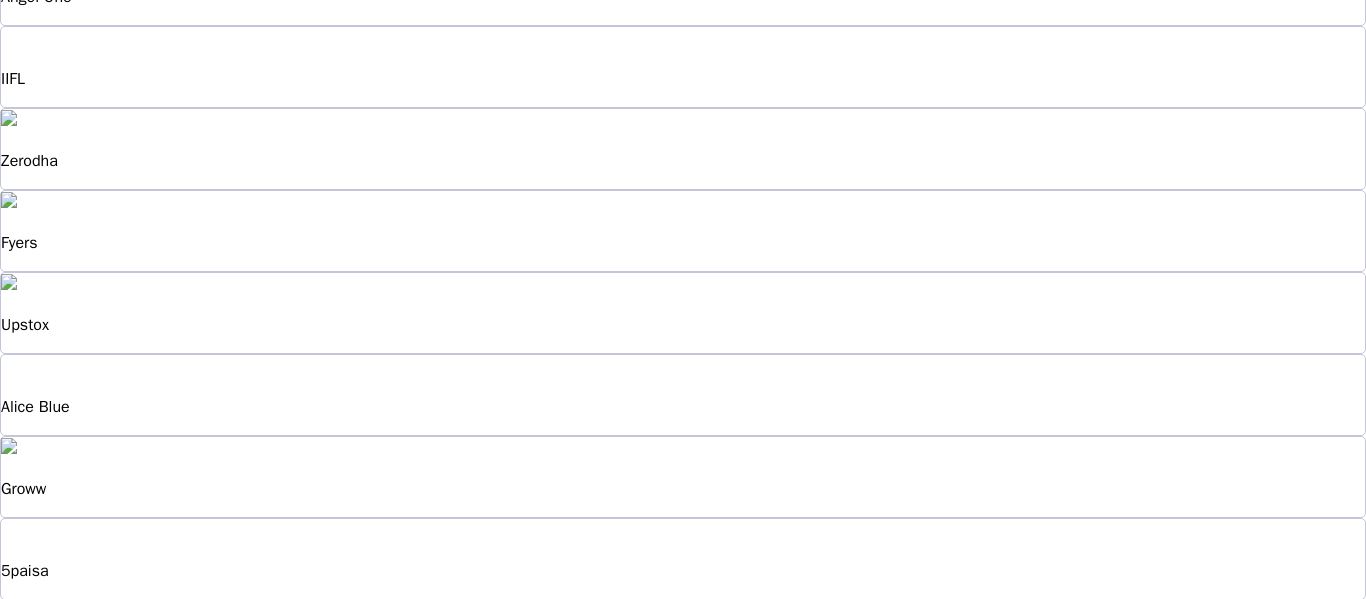 scroll, scrollTop: 0, scrollLeft: 0, axis: both 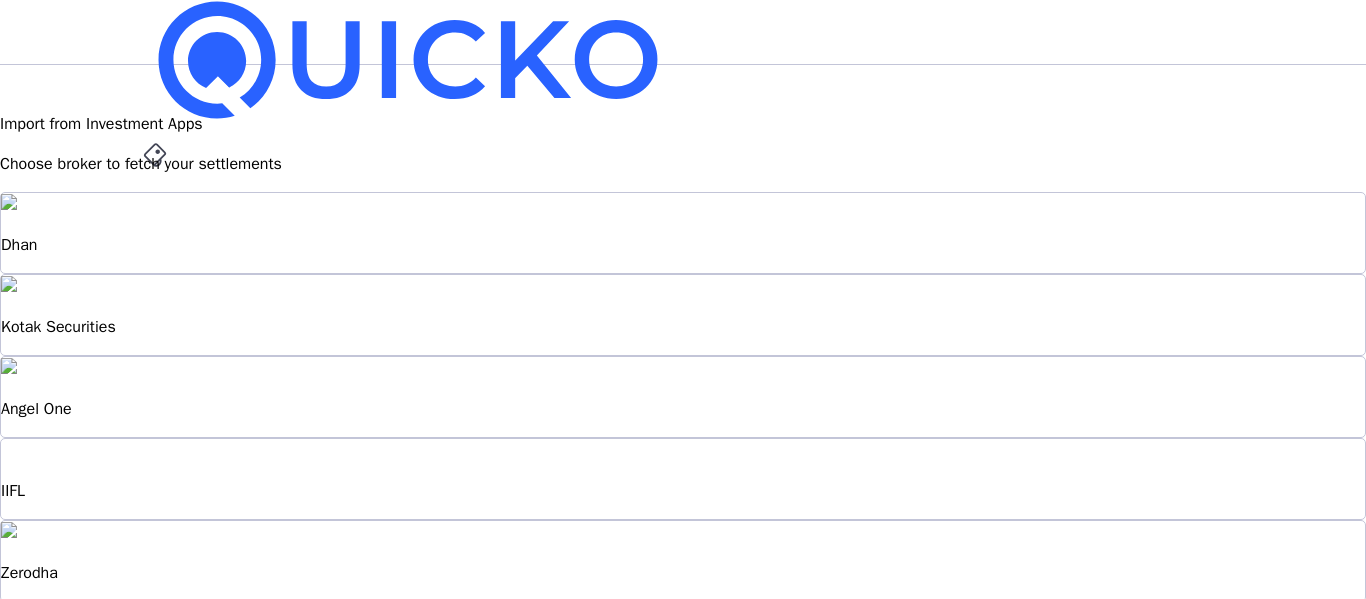 click at bounding box center [12, 77] 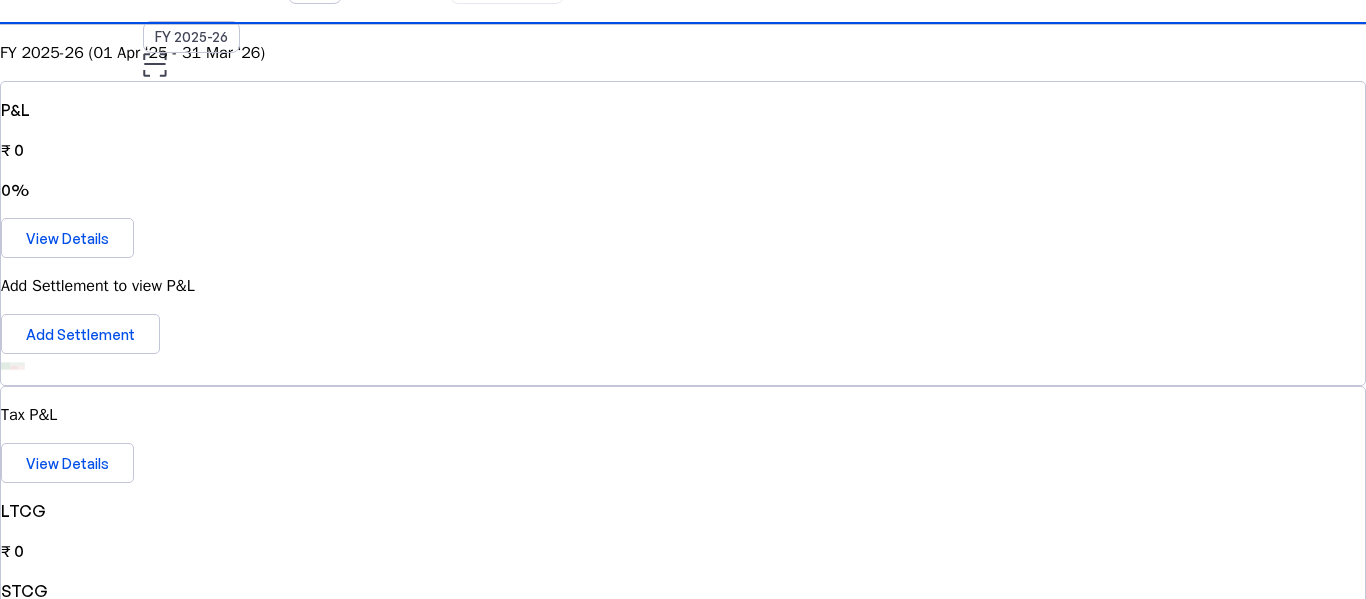 scroll, scrollTop: 200, scrollLeft: 0, axis: vertical 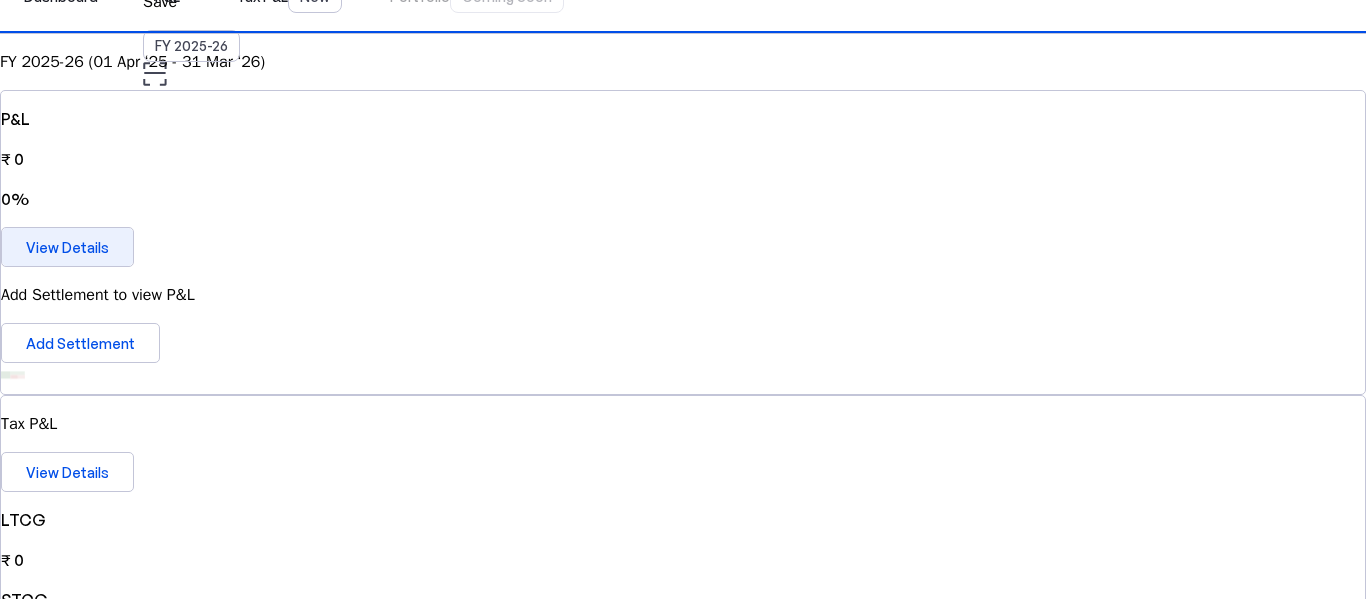 click on "View Details" at bounding box center [67, 247] 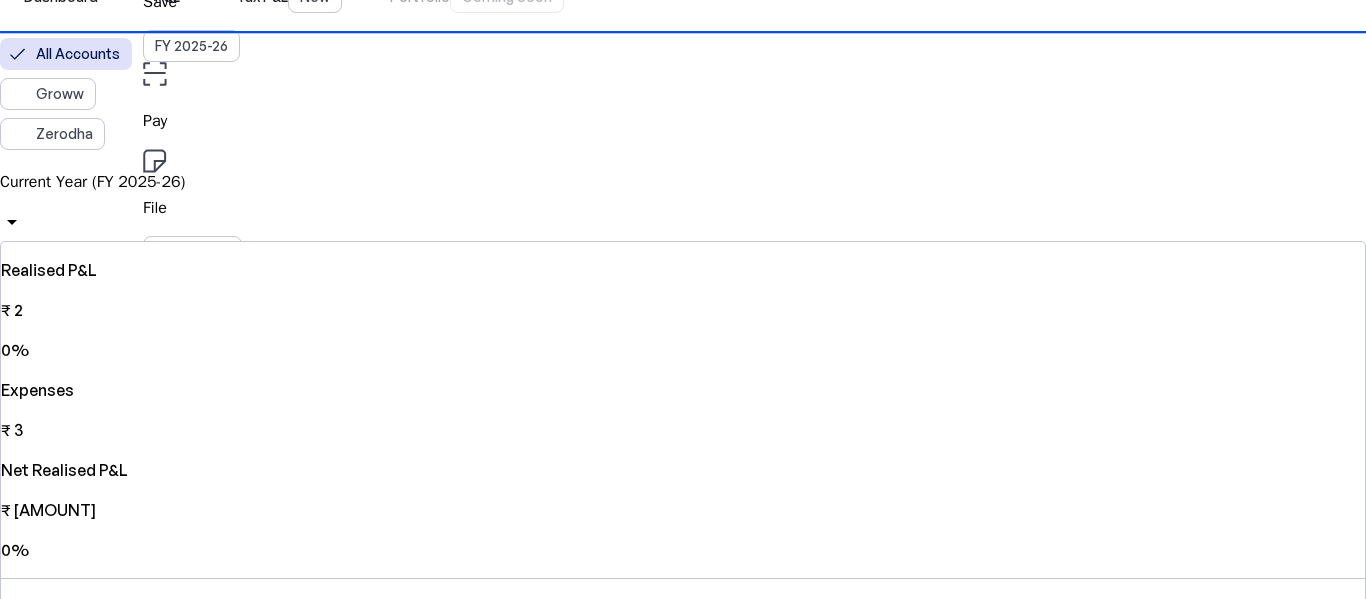 scroll, scrollTop: 0, scrollLeft: 0, axis: both 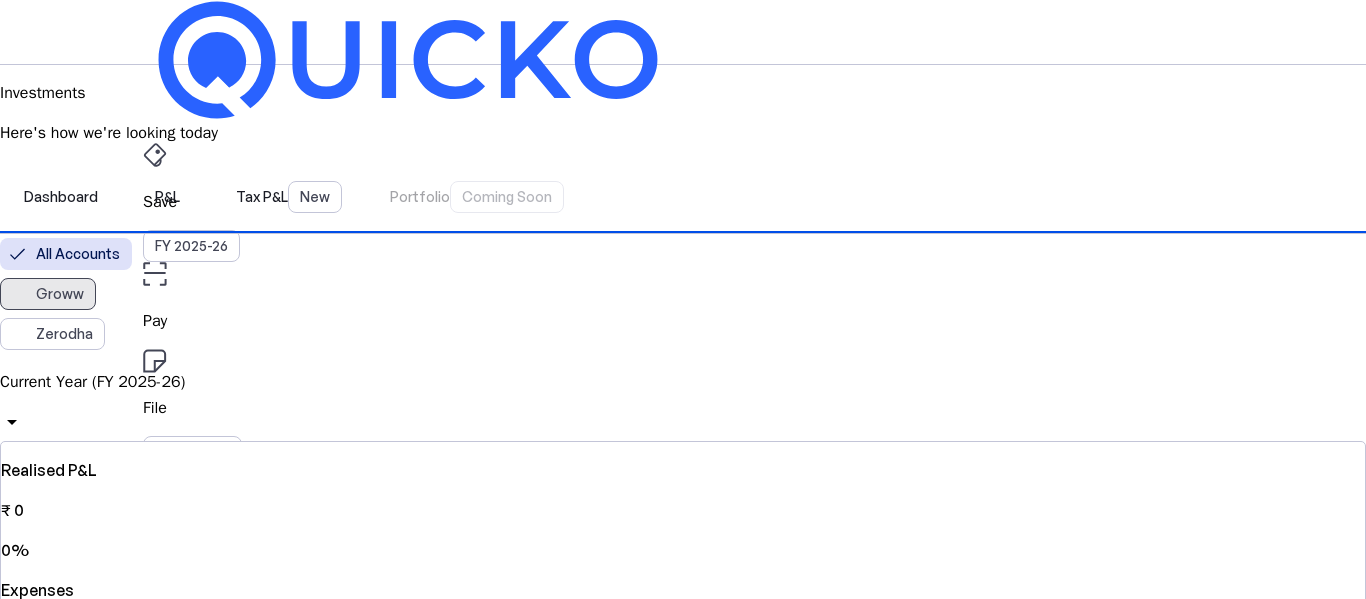 click on "Groww" at bounding box center [60, 294] 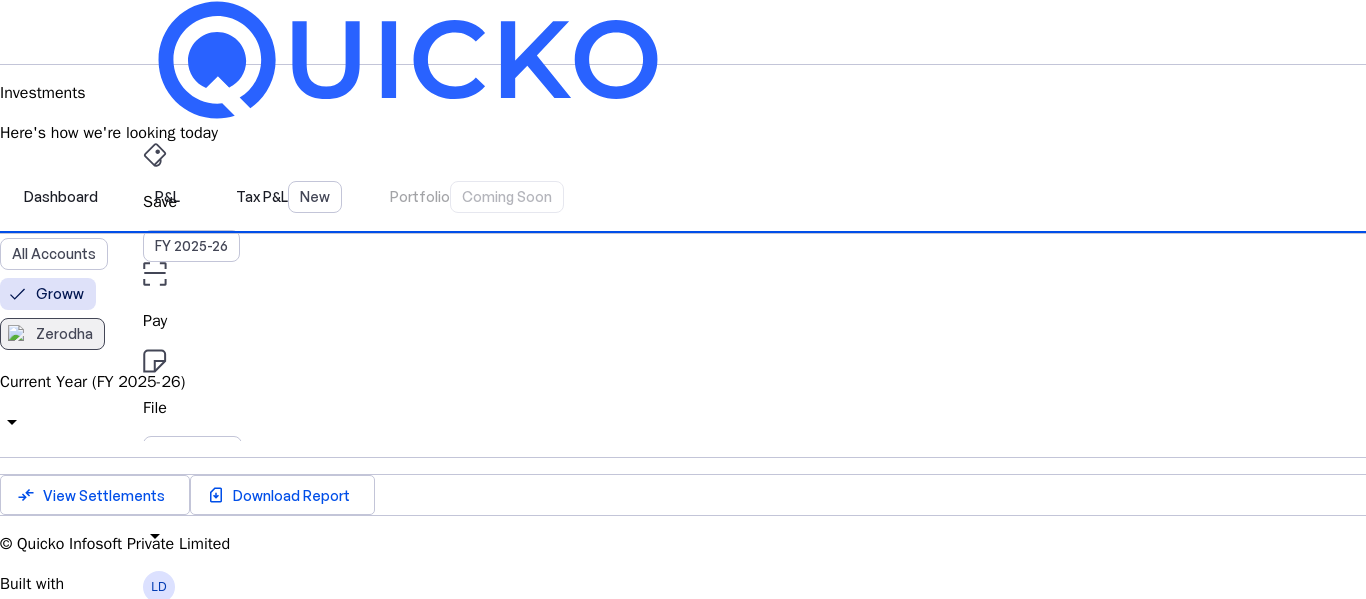 click on "Zerodha" at bounding box center (64, 334) 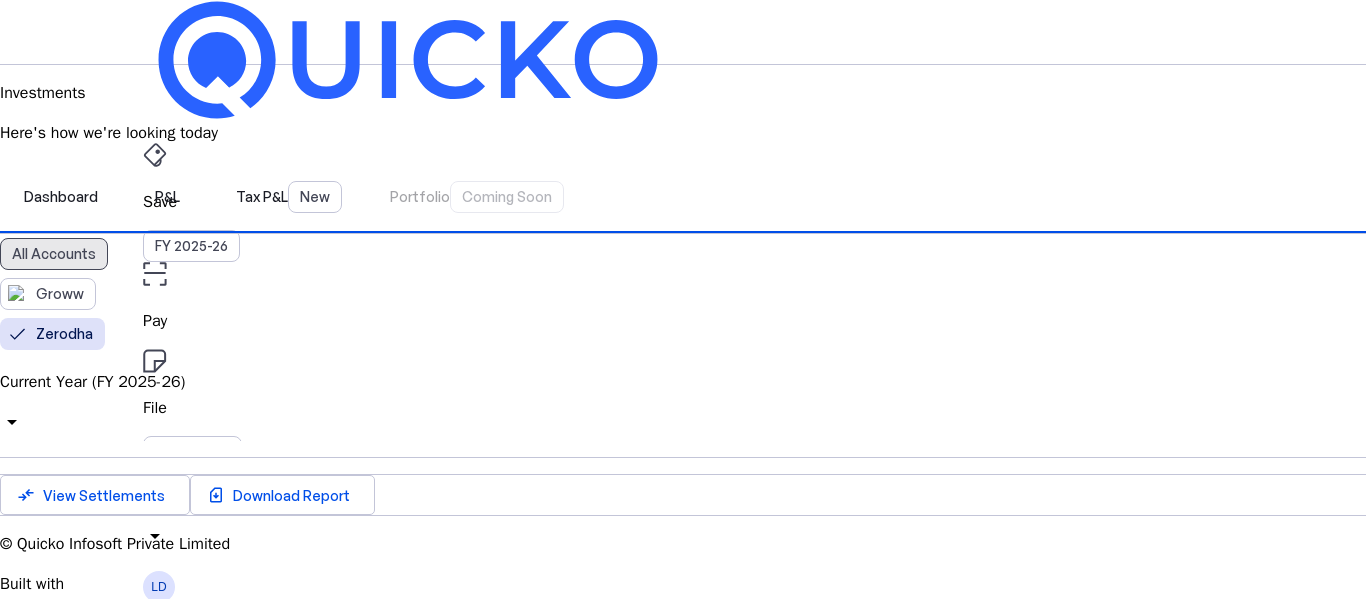 click on "All Accounts" at bounding box center [54, 254] 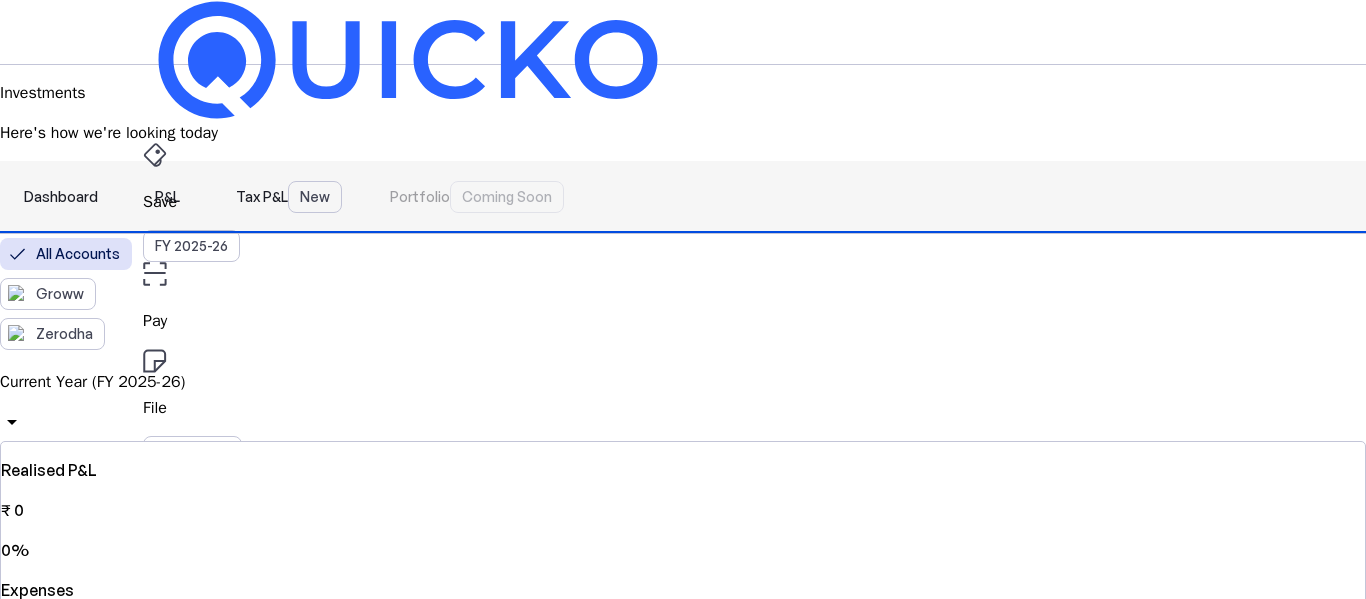 click on "Tax P&L  New" at bounding box center (289, 197) 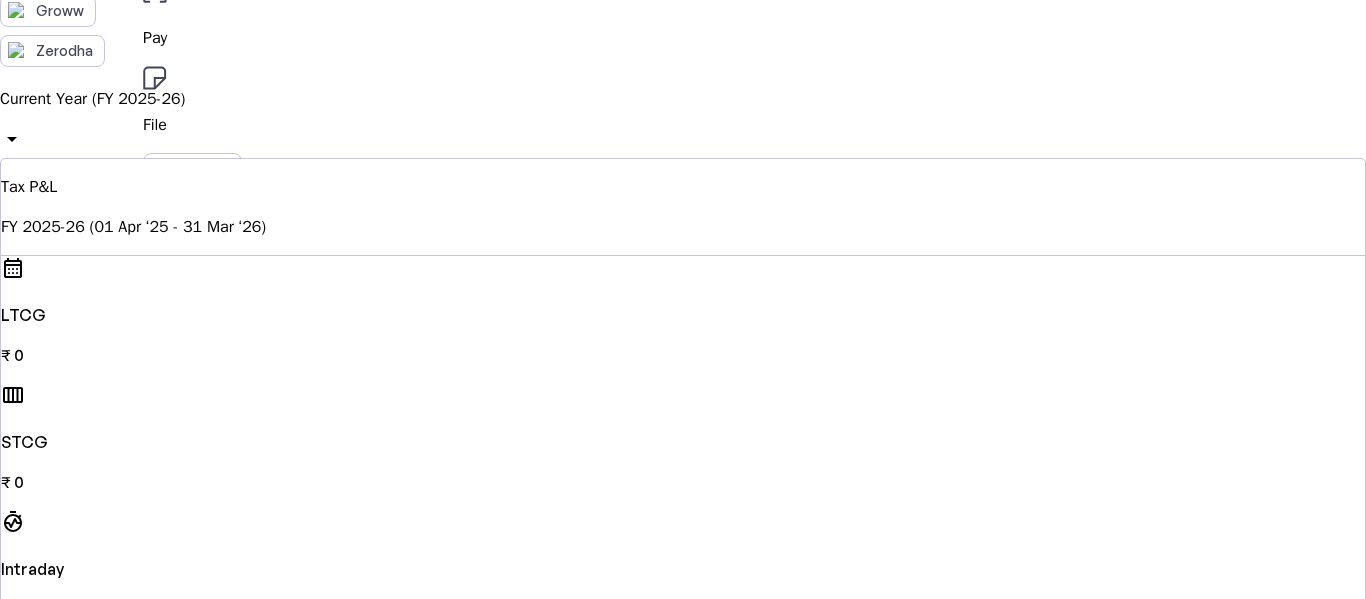 scroll, scrollTop: 0, scrollLeft: 0, axis: both 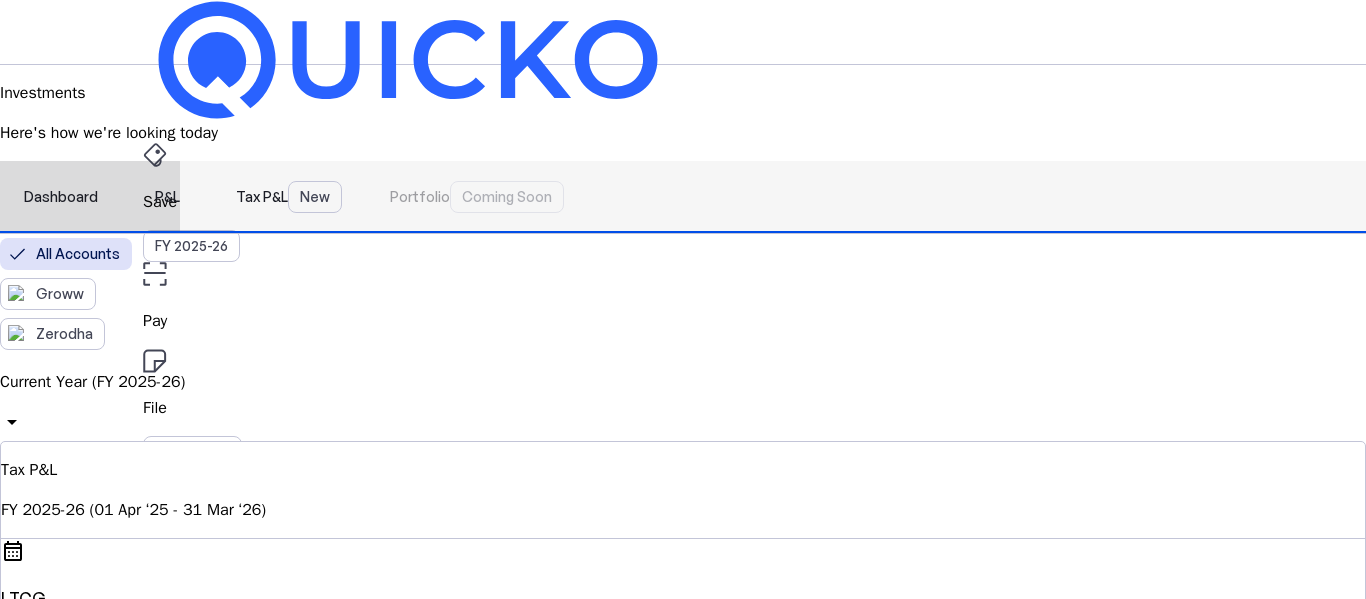 click on "P&L" at bounding box center [167, 197] 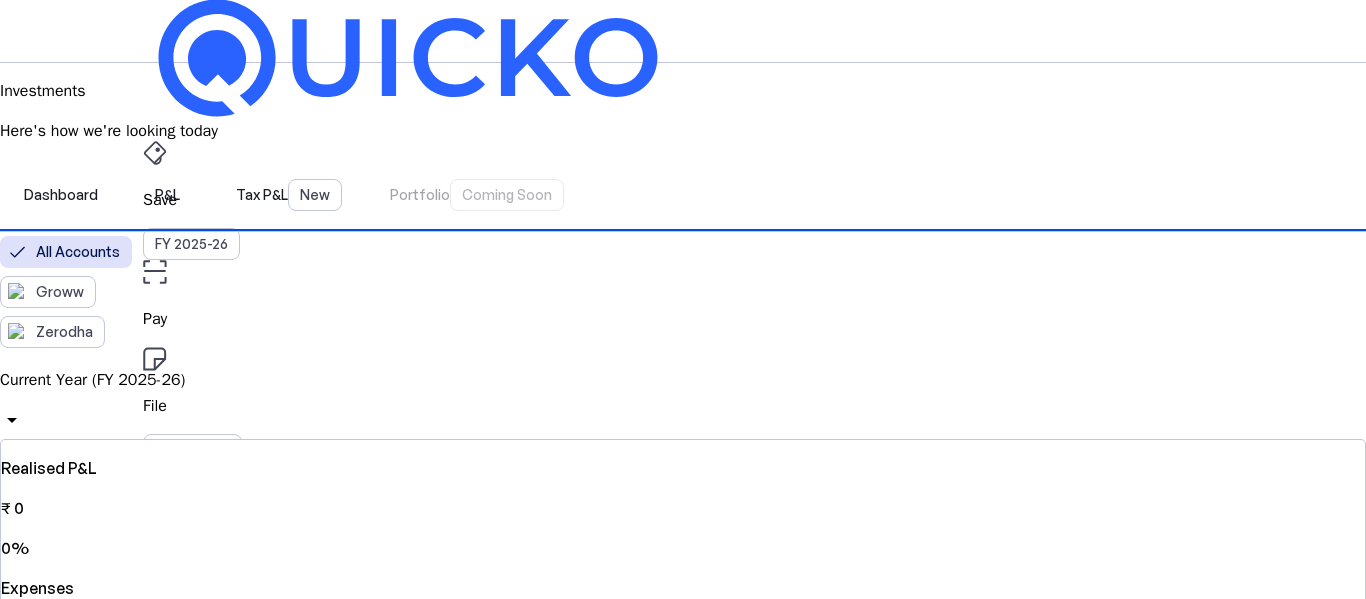 scroll, scrollTop: 0, scrollLeft: 0, axis: both 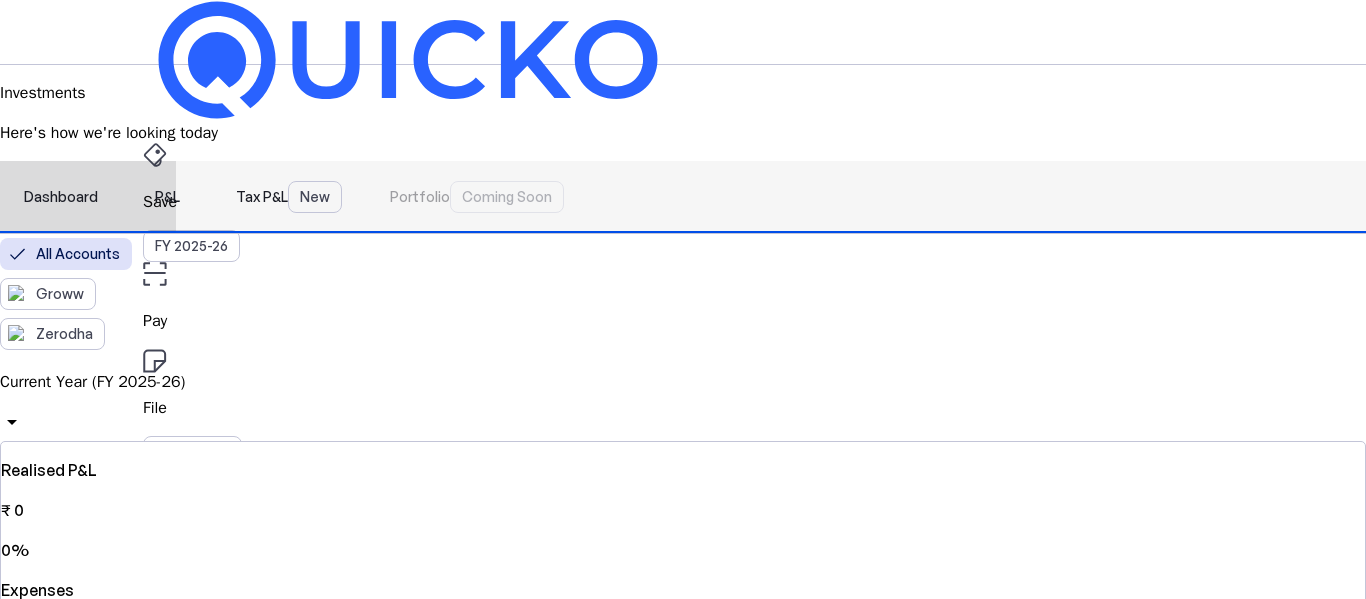 click on "Dashboard" at bounding box center (61, 197) 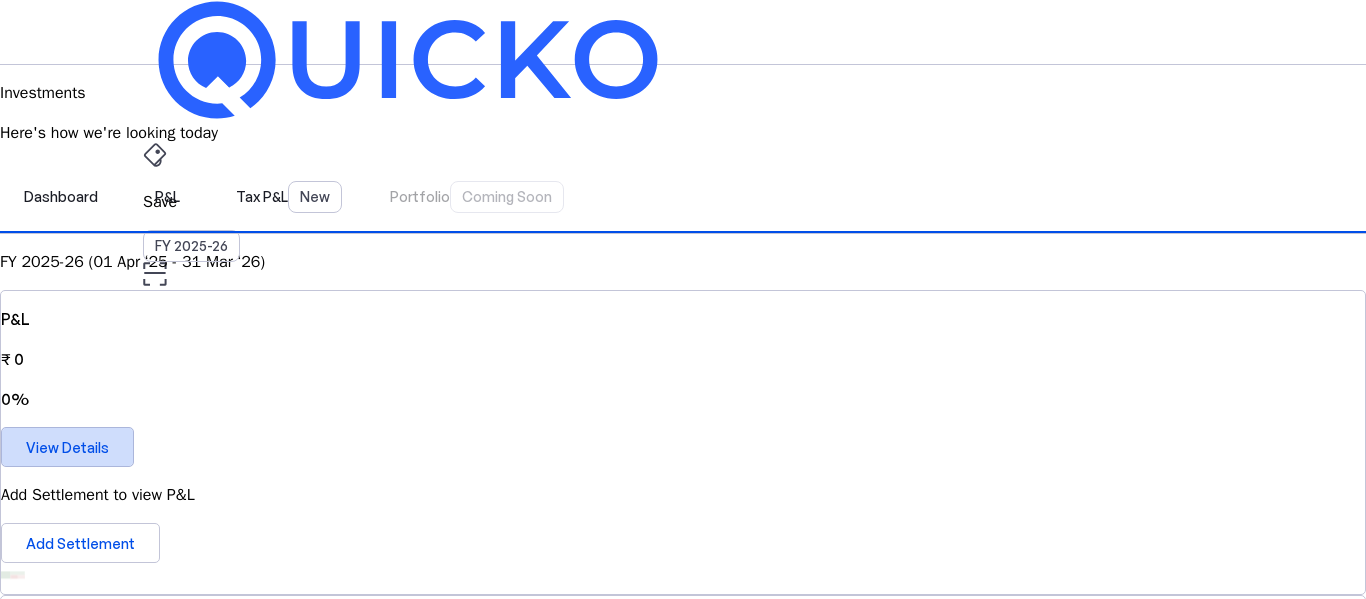 click on "View Details" at bounding box center [67, 447] 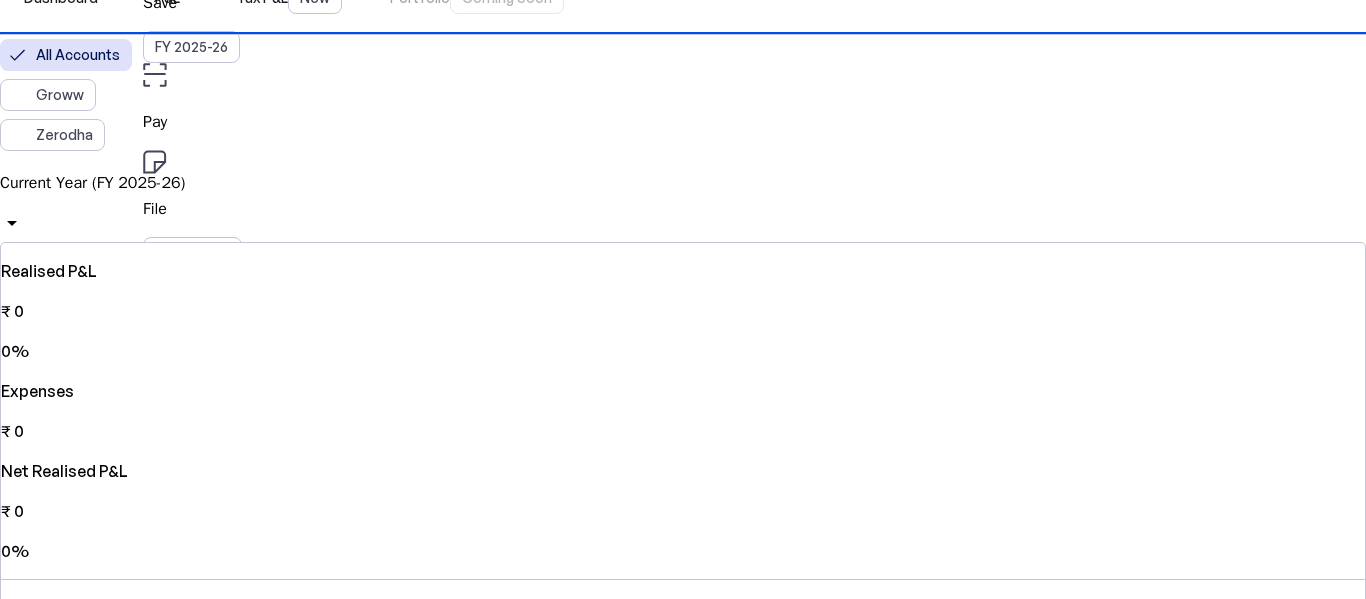scroll, scrollTop: 200, scrollLeft: 0, axis: vertical 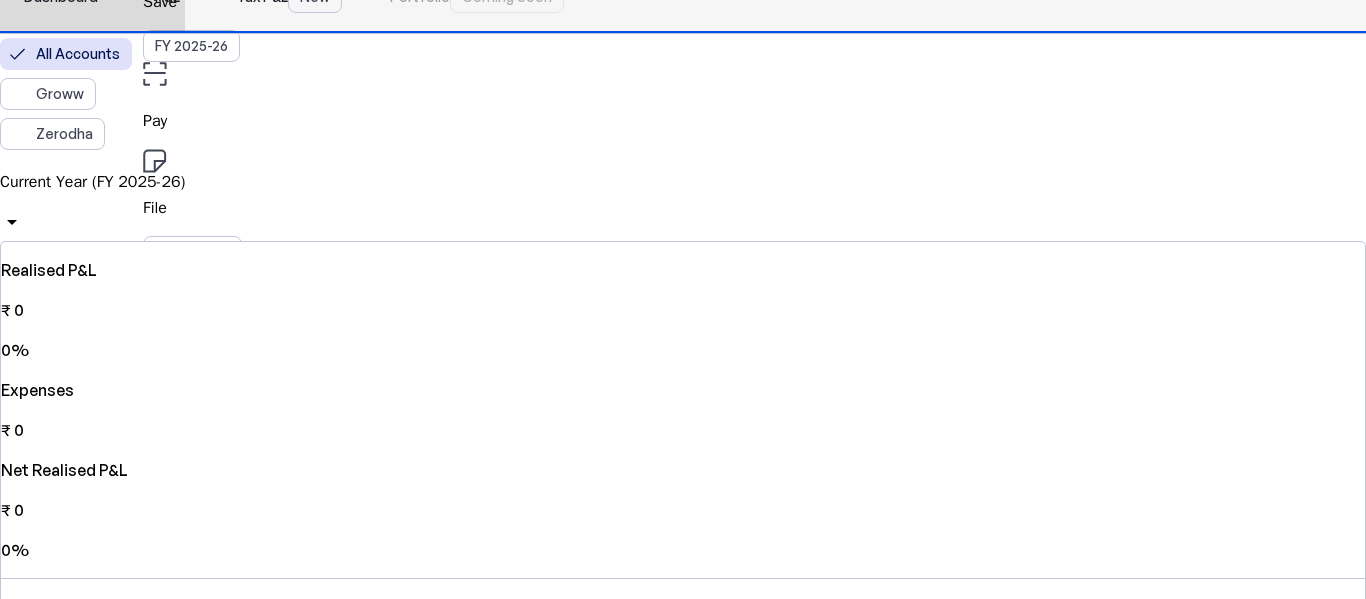 click on "Dashboard" at bounding box center [61, -3] 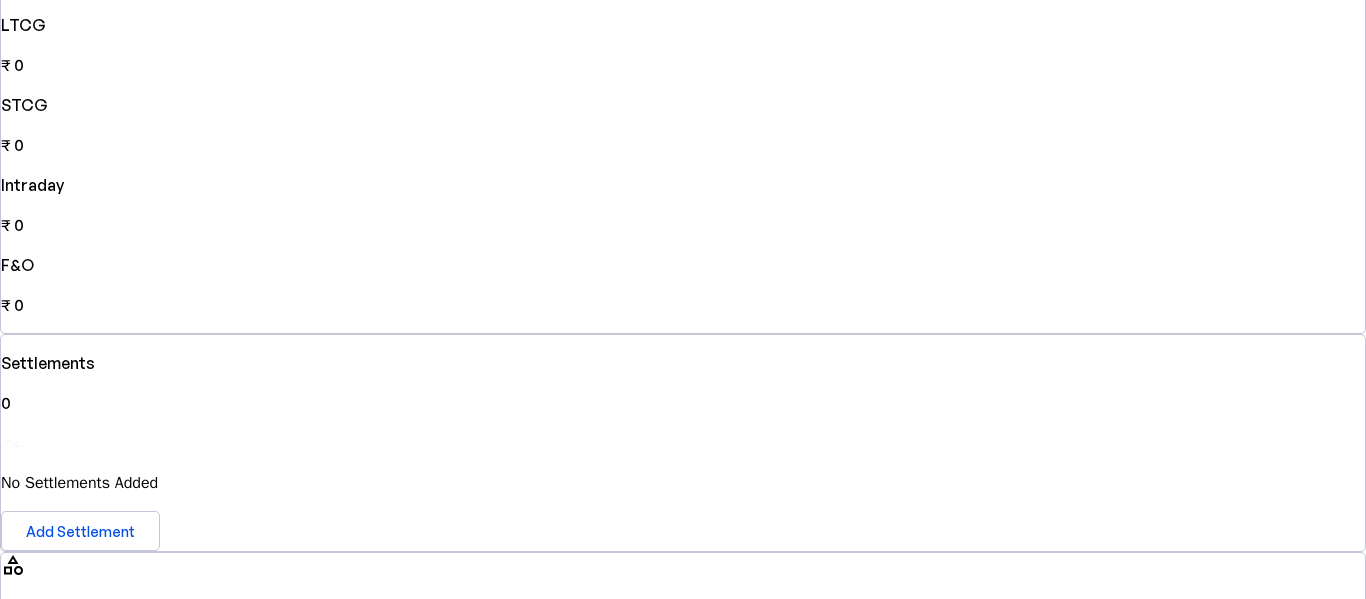 scroll, scrollTop: 651, scrollLeft: 0, axis: vertical 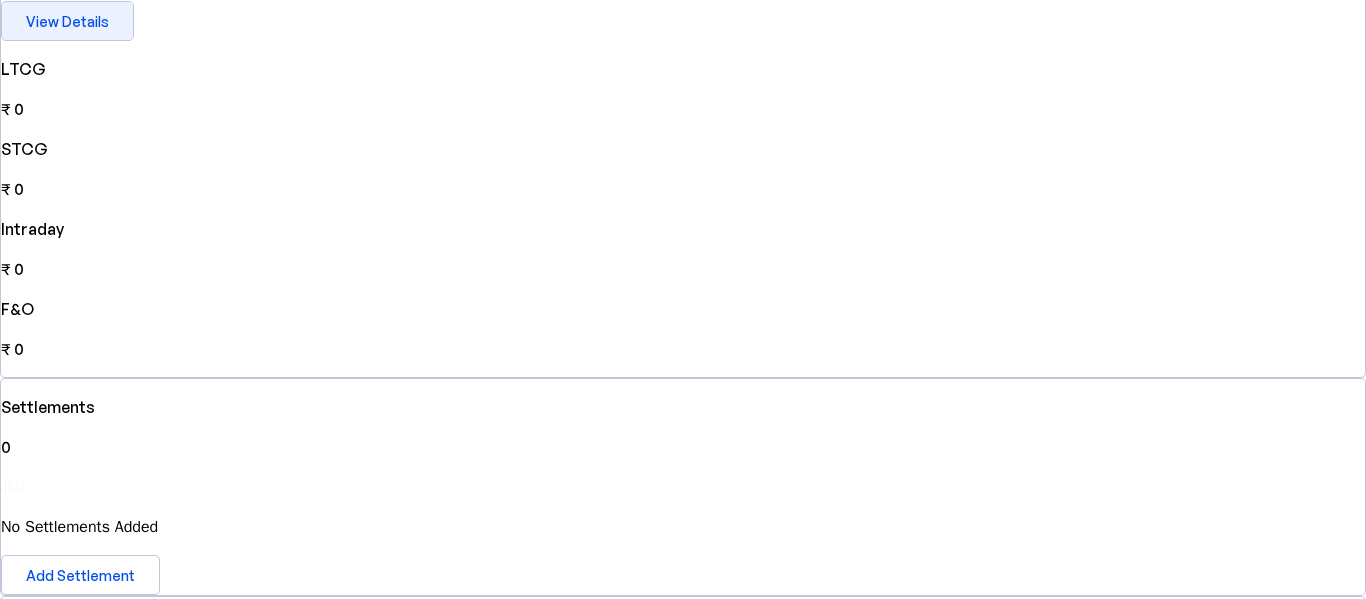 click at bounding box center (67, 21) 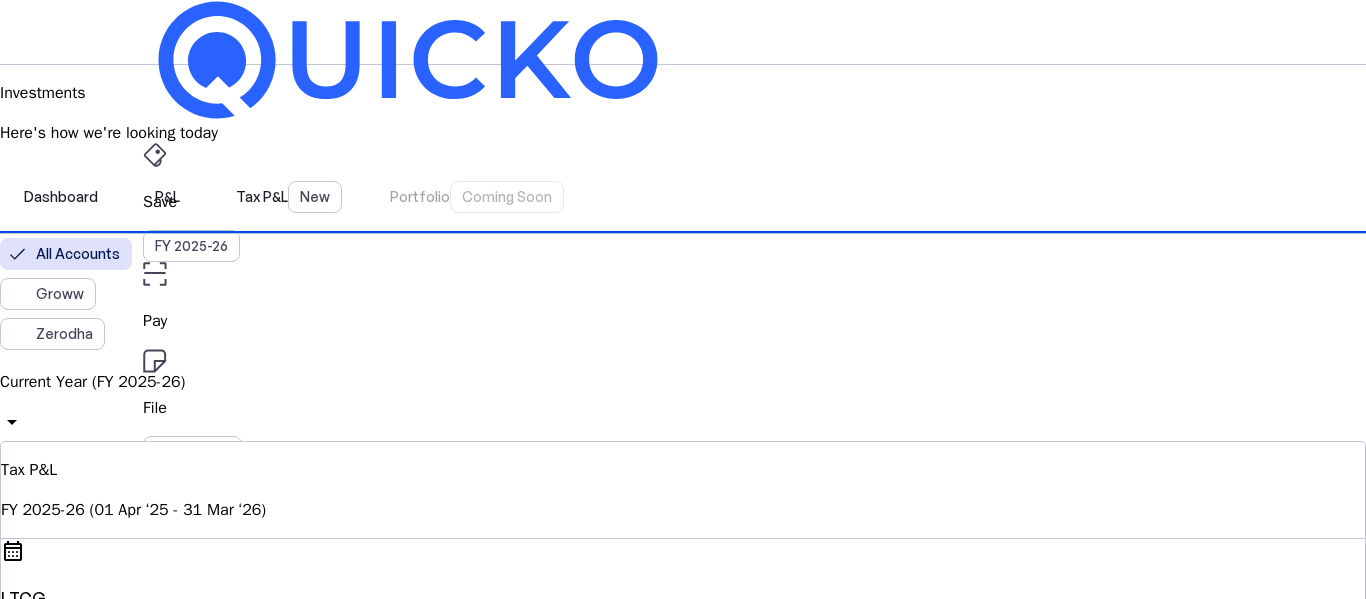 scroll, scrollTop: 100, scrollLeft: 0, axis: vertical 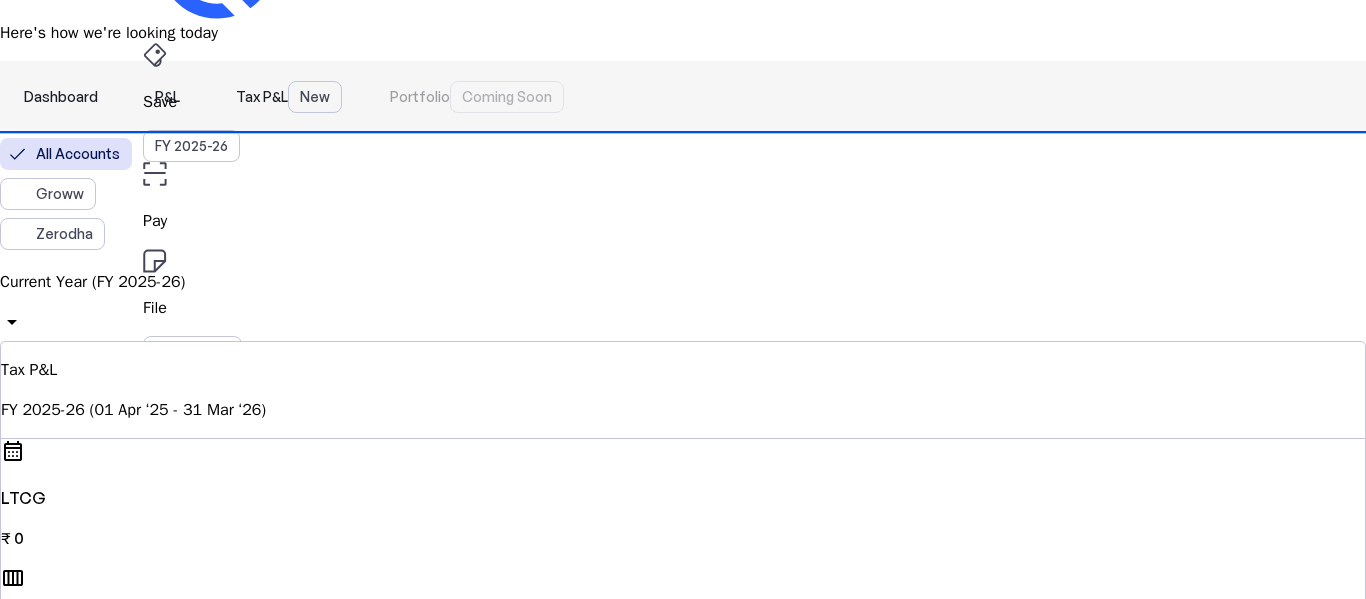 click on "Dashboard" at bounding box center (61, 97) 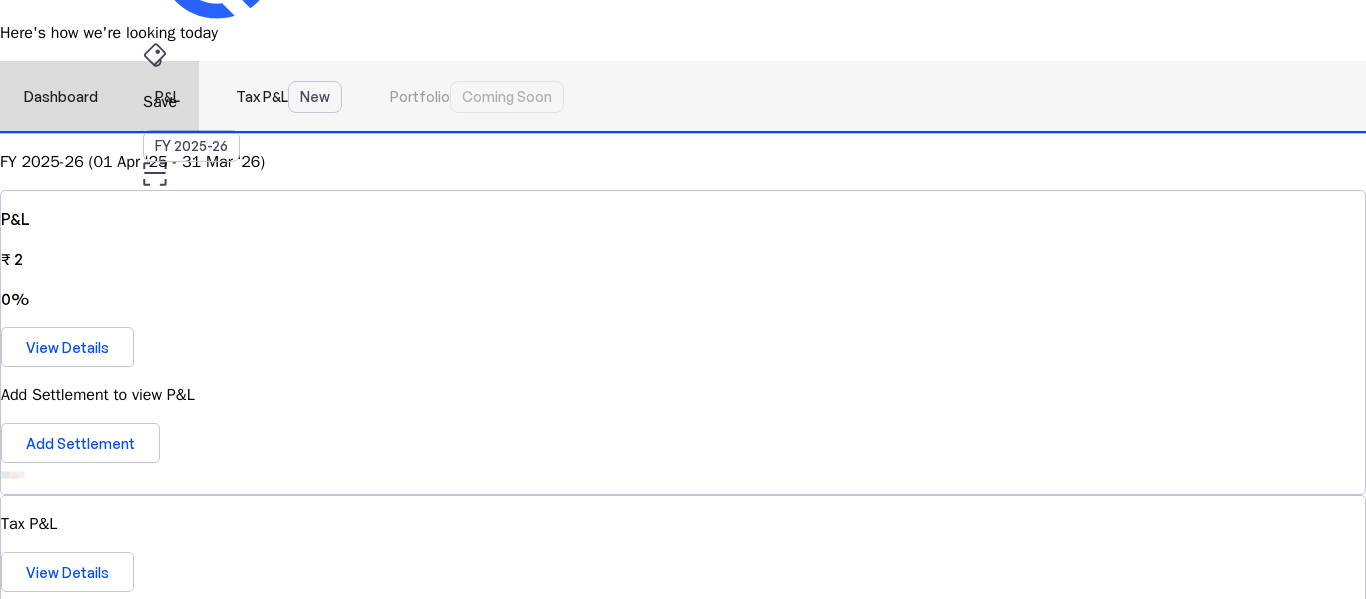 scroll, scrollTop: 0, scrollLeft: 0, axis: both 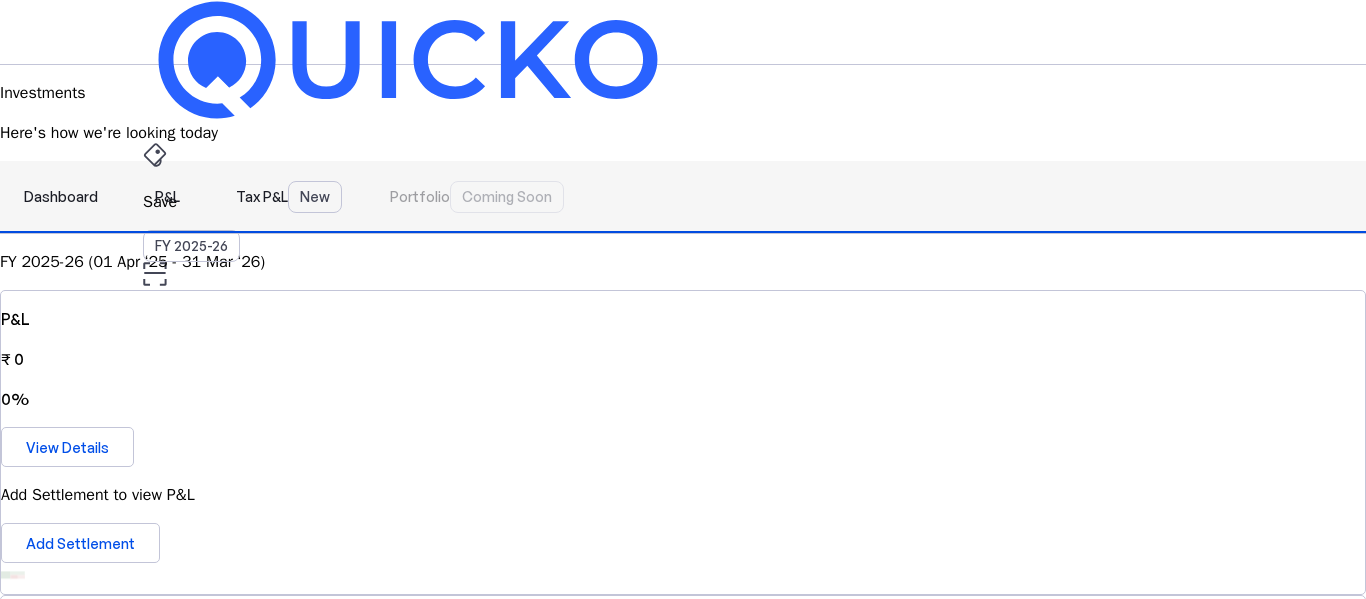 click on "P&L" at bounding box center (167, 197) 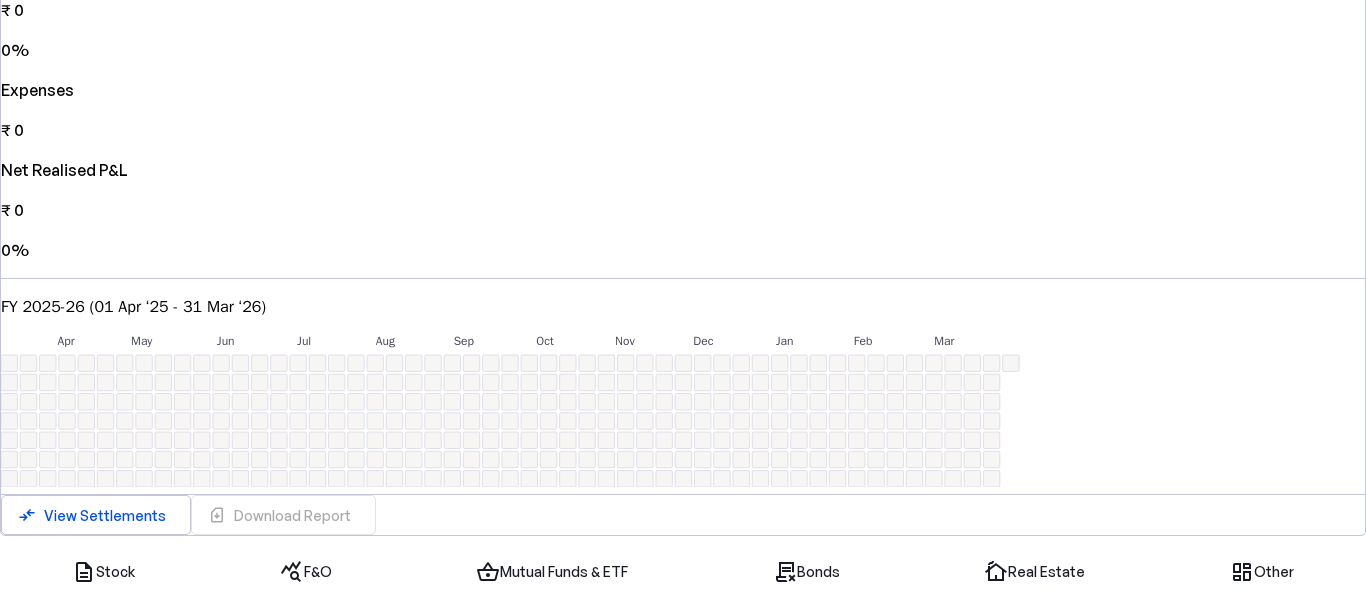 scroll, scrollTop: 700, scrollLeft: 0, axis: vertical 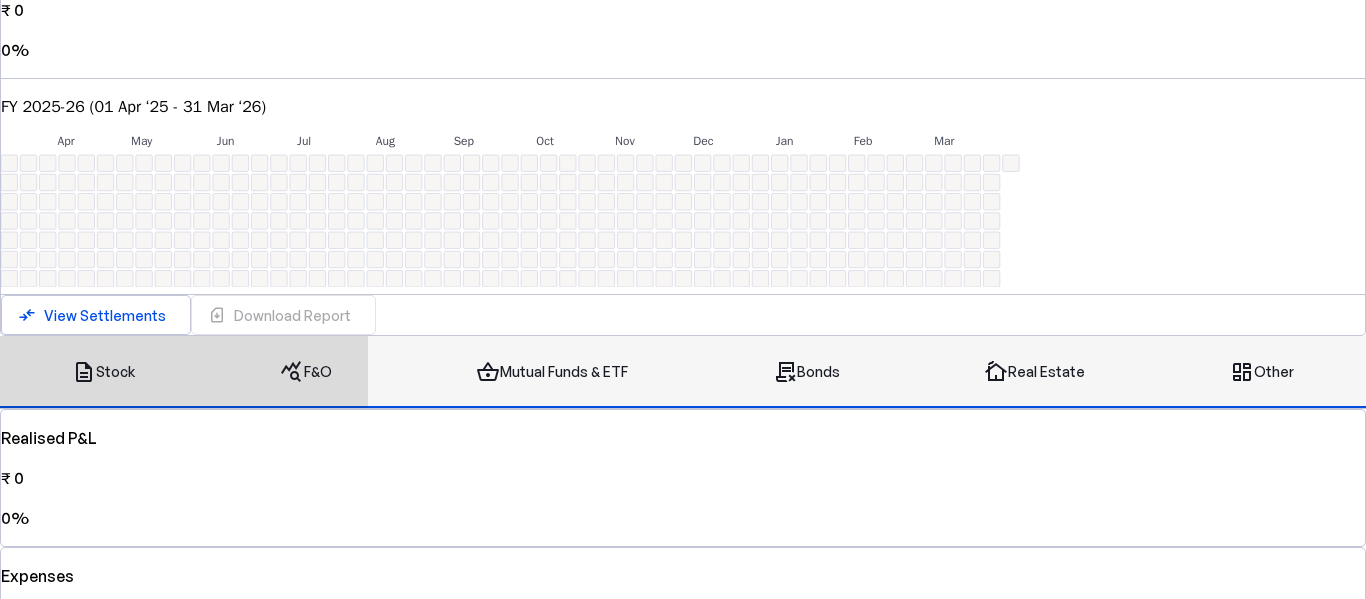 click on "shopping_basket  Mutual Funds & ETF" at bounding box center [552, 372] 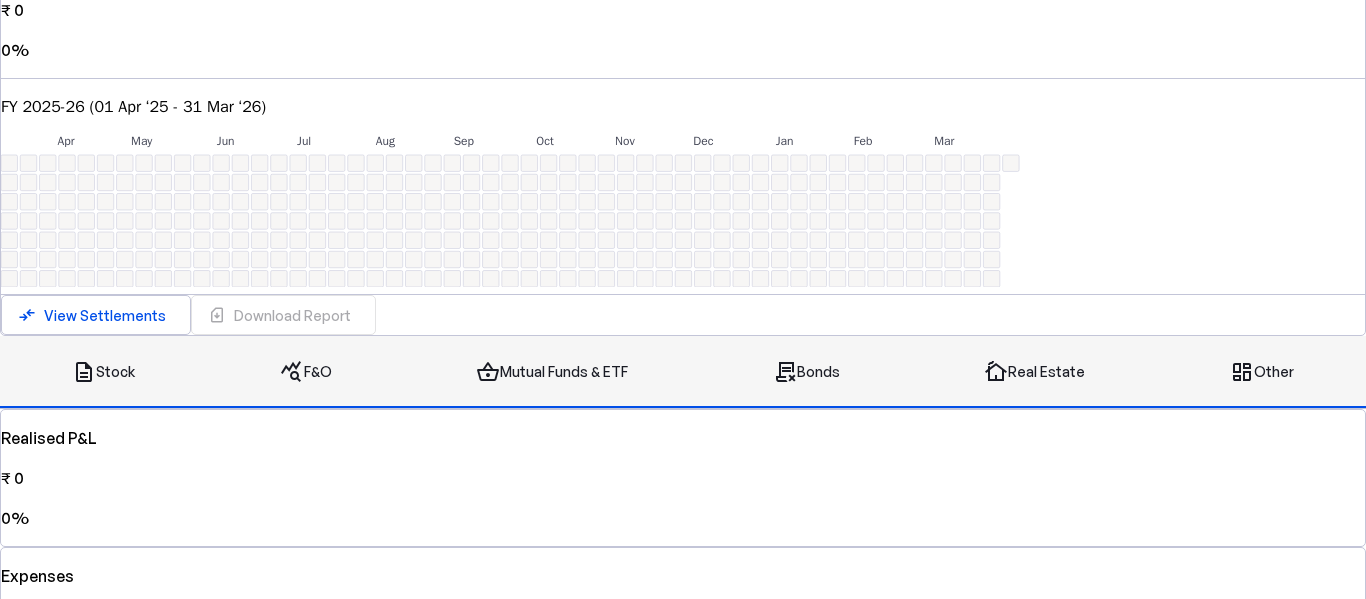 click on "description Stock" at bounding box center [103, 372] 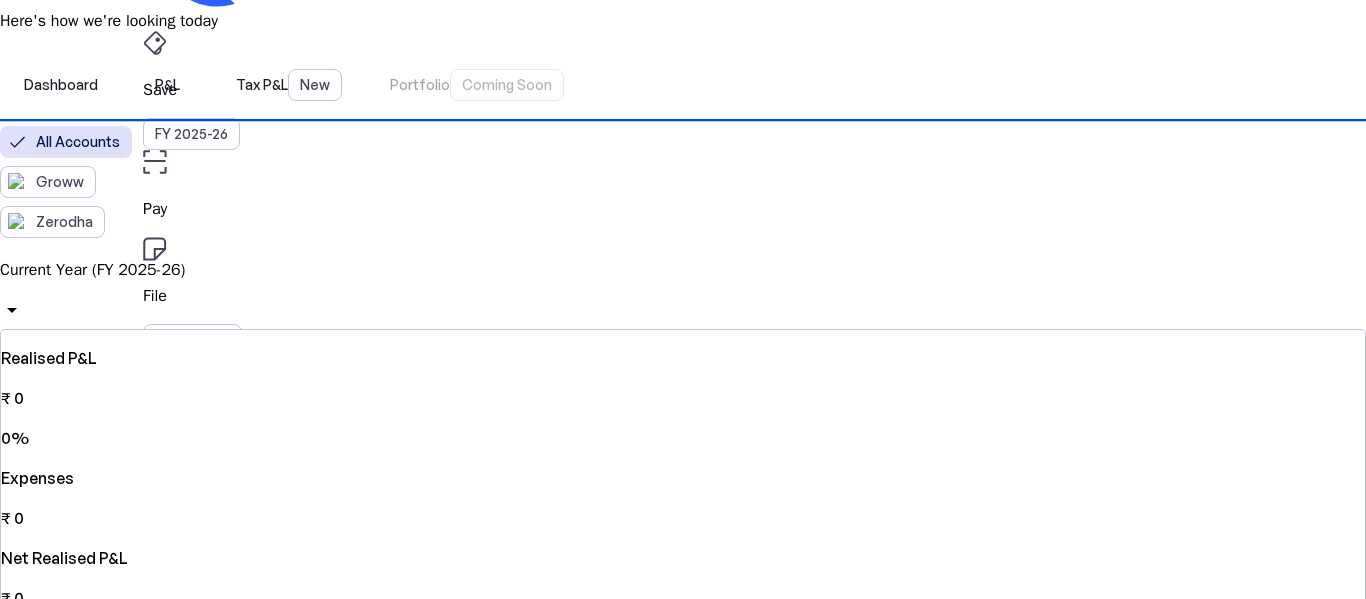 scroll, scrollTop: 0, scrollLeft: 0, axis: both 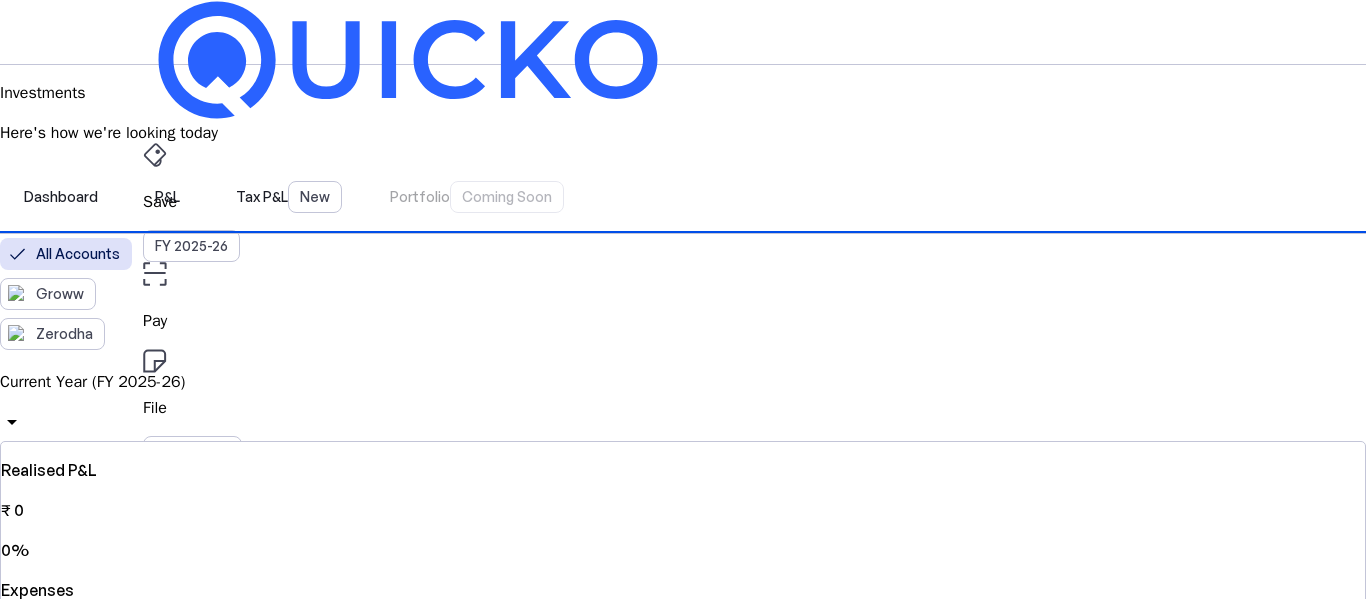 click on "Investments" at bounding box center [683, 496] 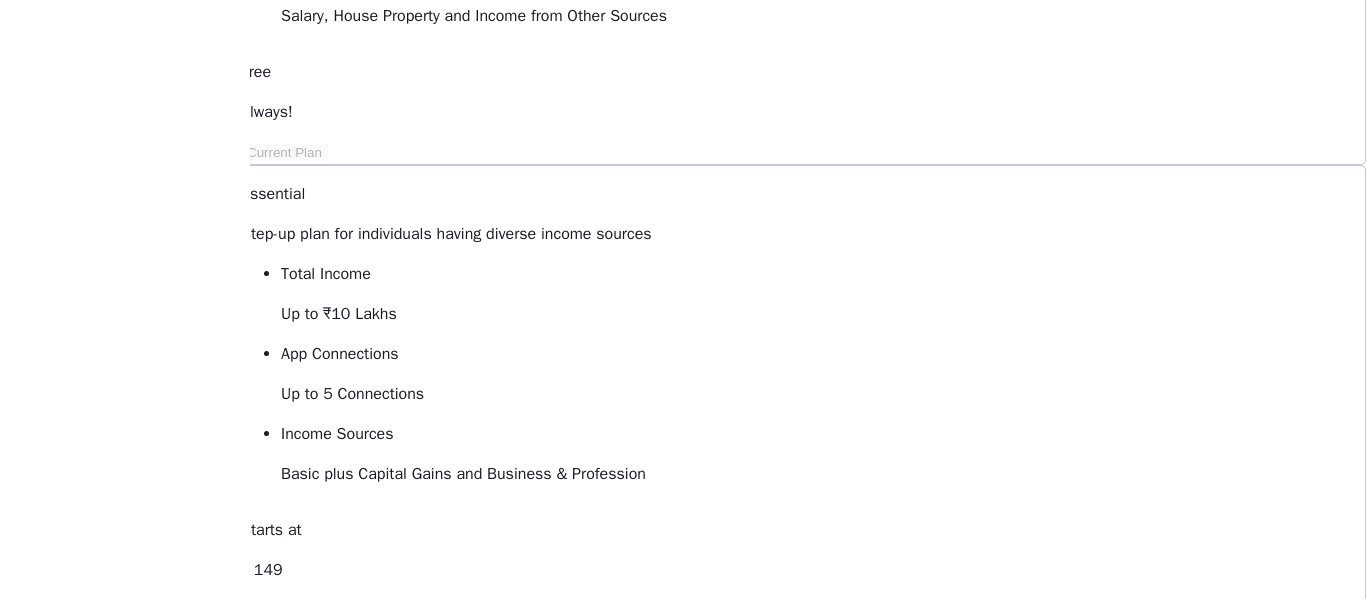 scroll, scrollTop: 500, scrollLeft: 0, axis: vertical 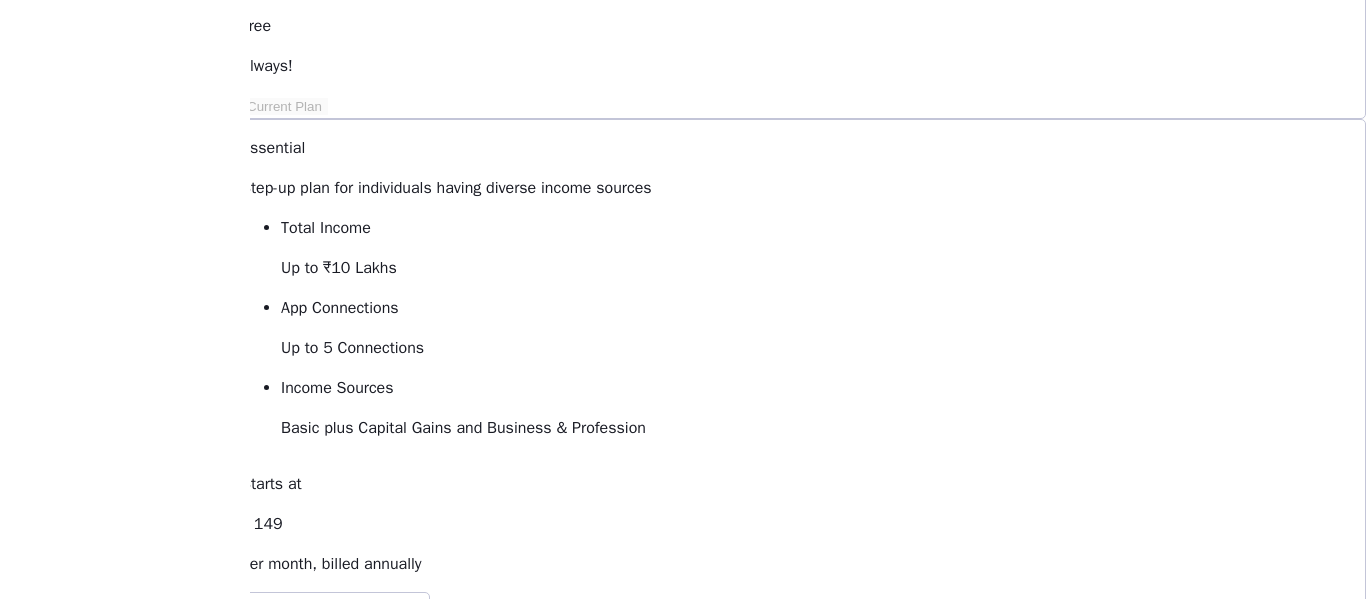 click on "keyboard_arrow_down" at bounding box center [362, 1200] 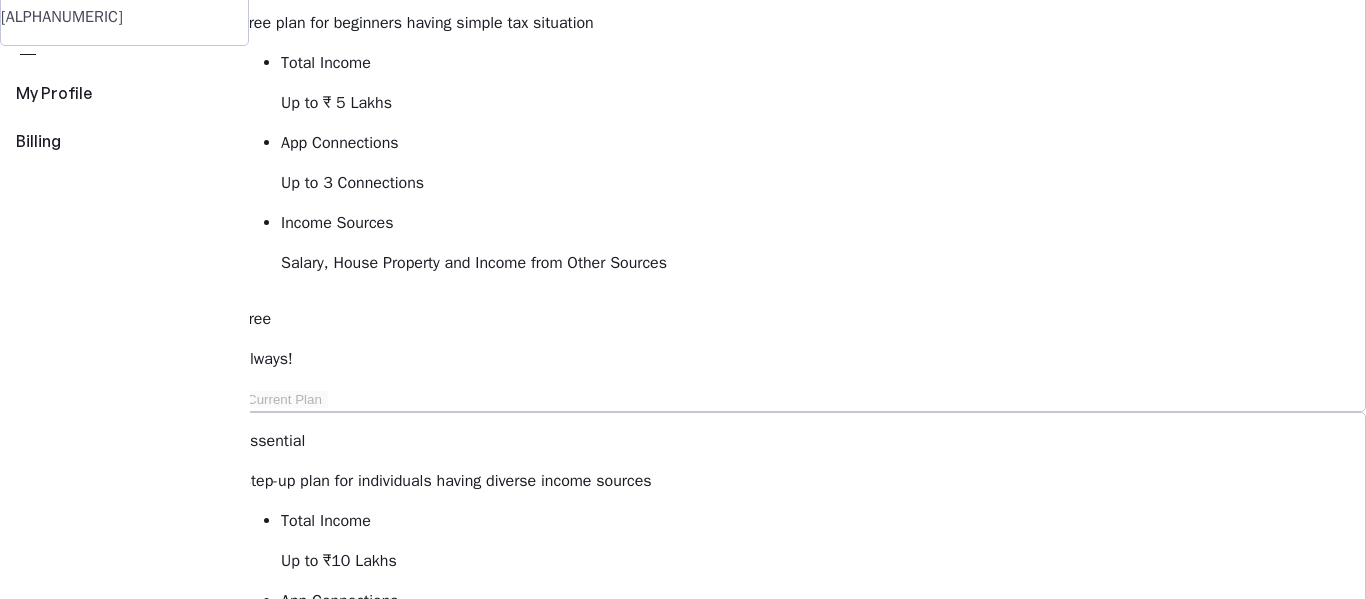 scroll, scrollTop: 233, scrollLeft: 0, axis: vertical 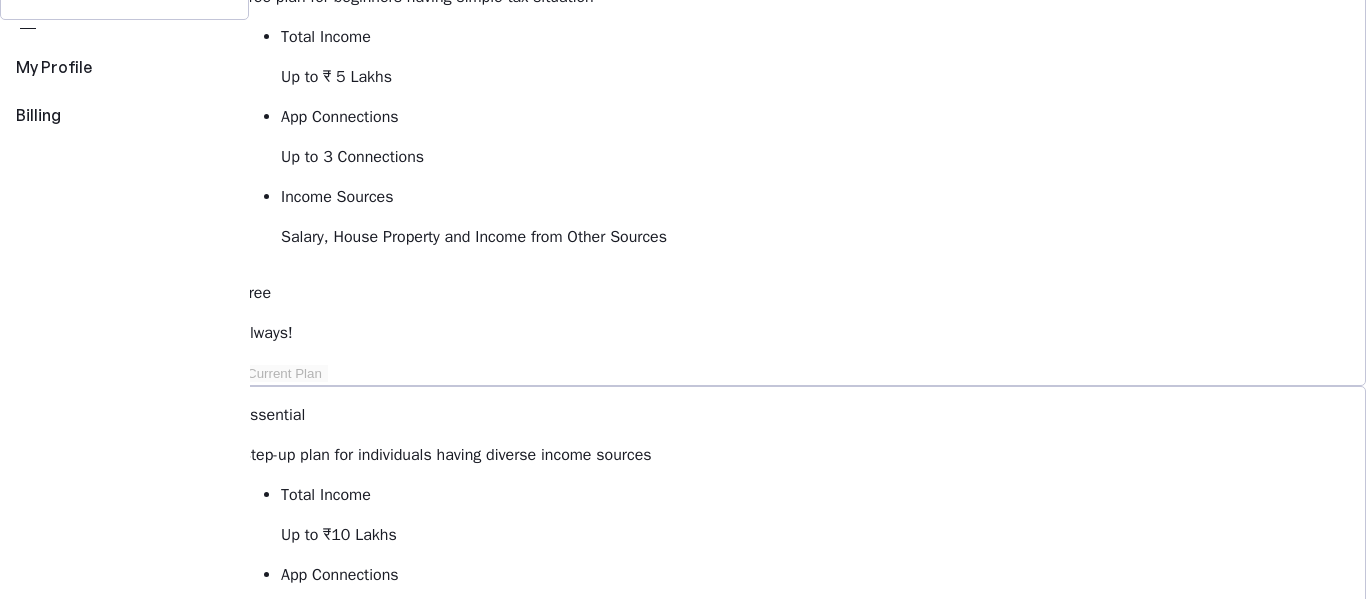click at bounding box center [319, 1433] 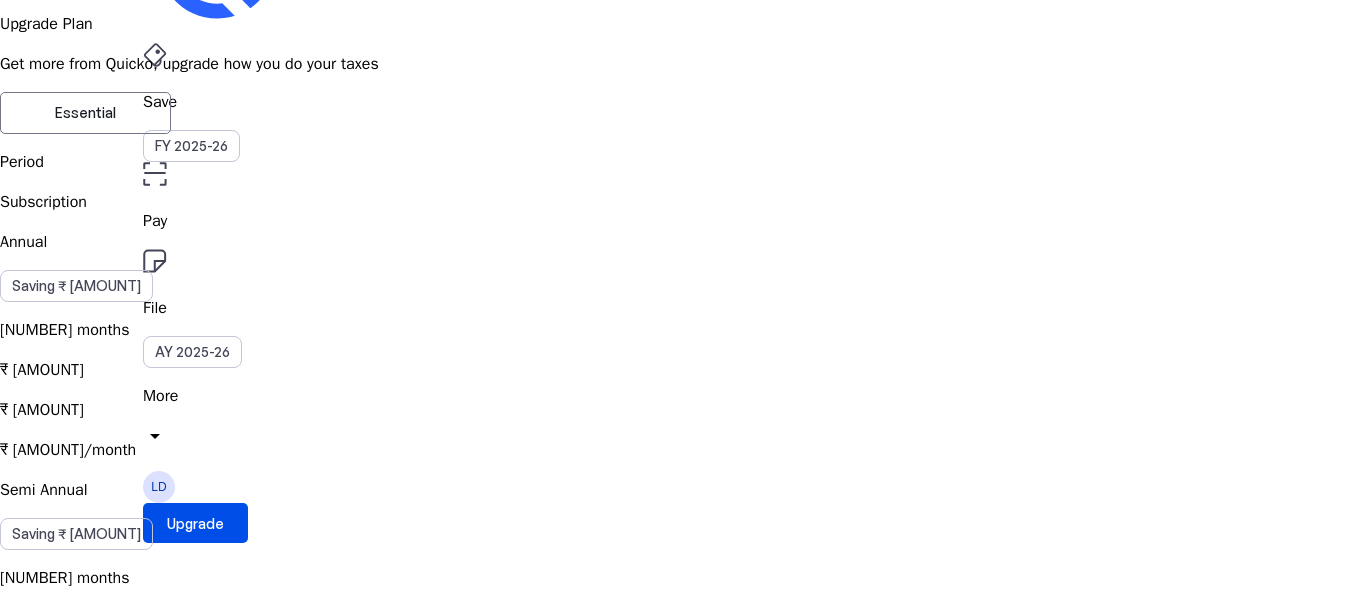 scroll, scrollTop: 0, scrollLeft: 0, axis: both 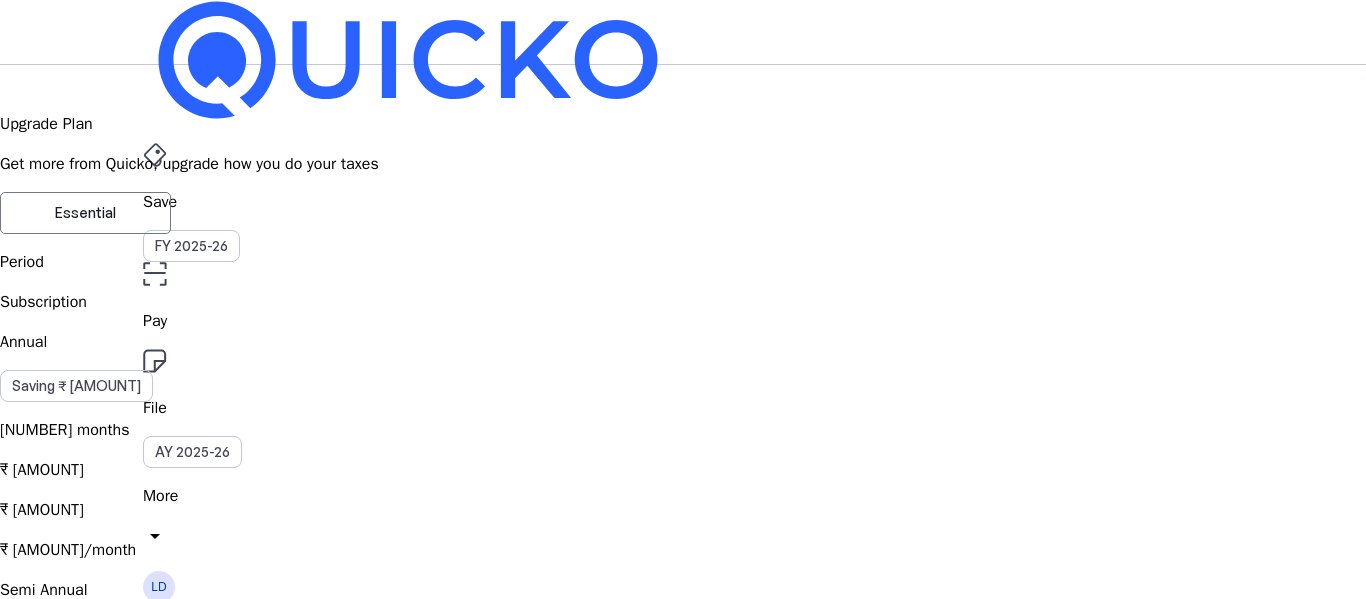 click on "File AY 2025-26" at bounding box center (683, 202) 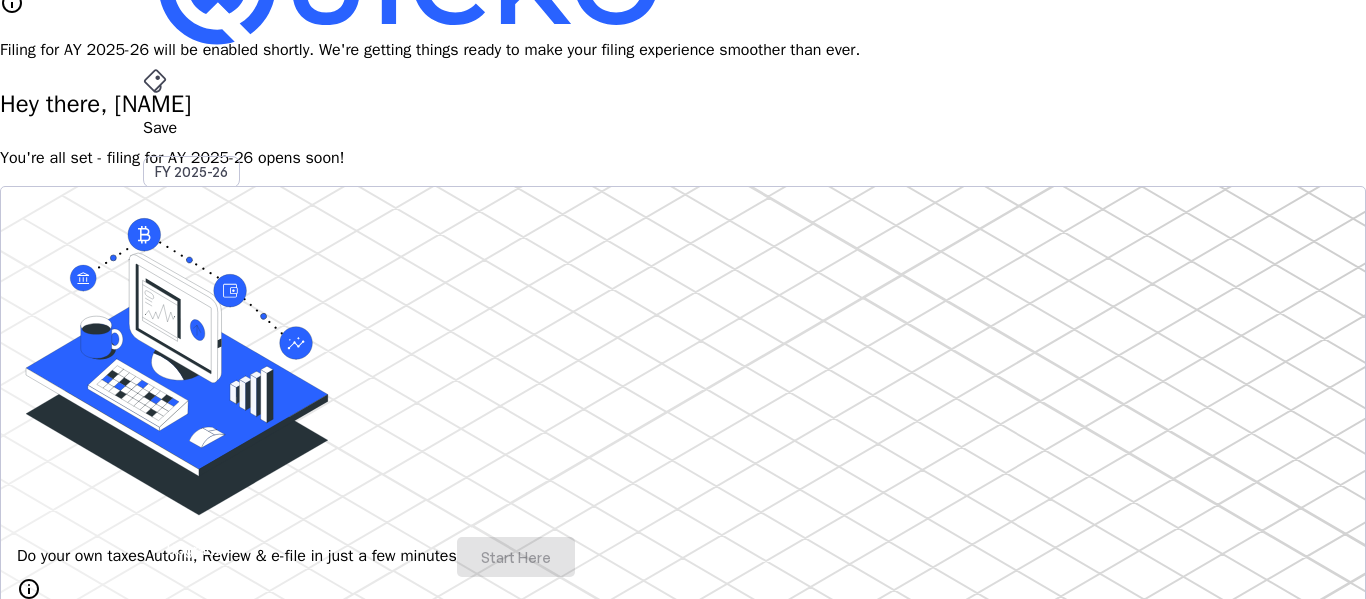 scroll, scrollTop: 0, scrollLeft: 0, axis: both 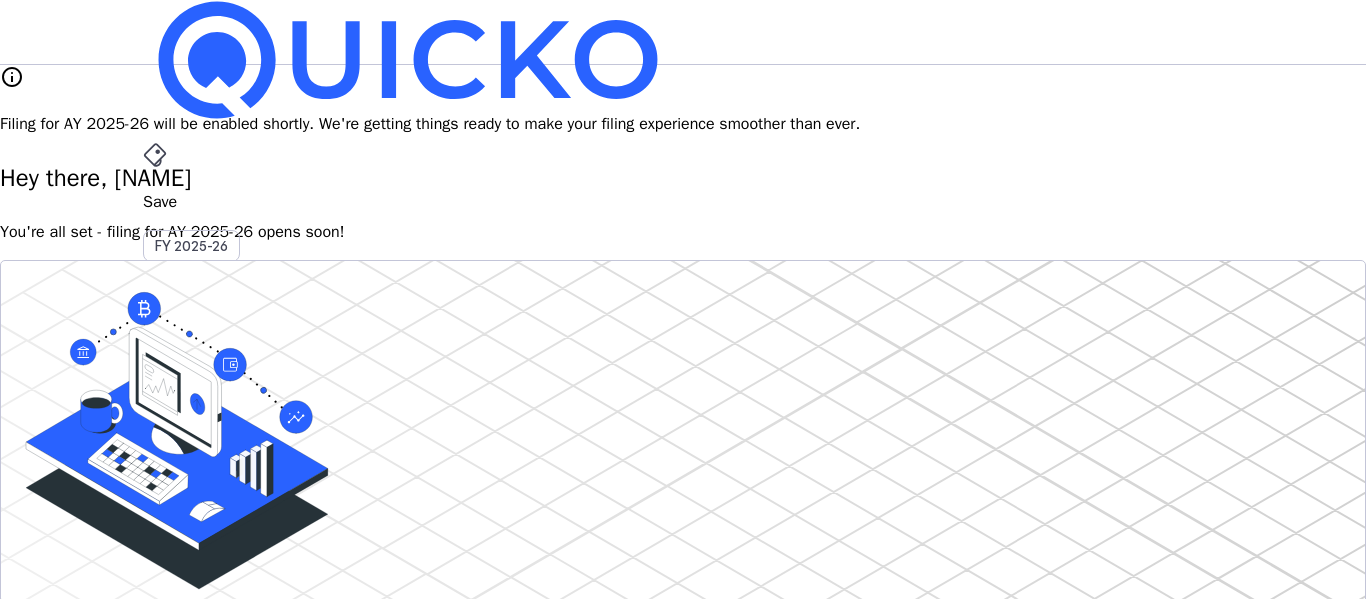 click at bounding box center [155, 155] 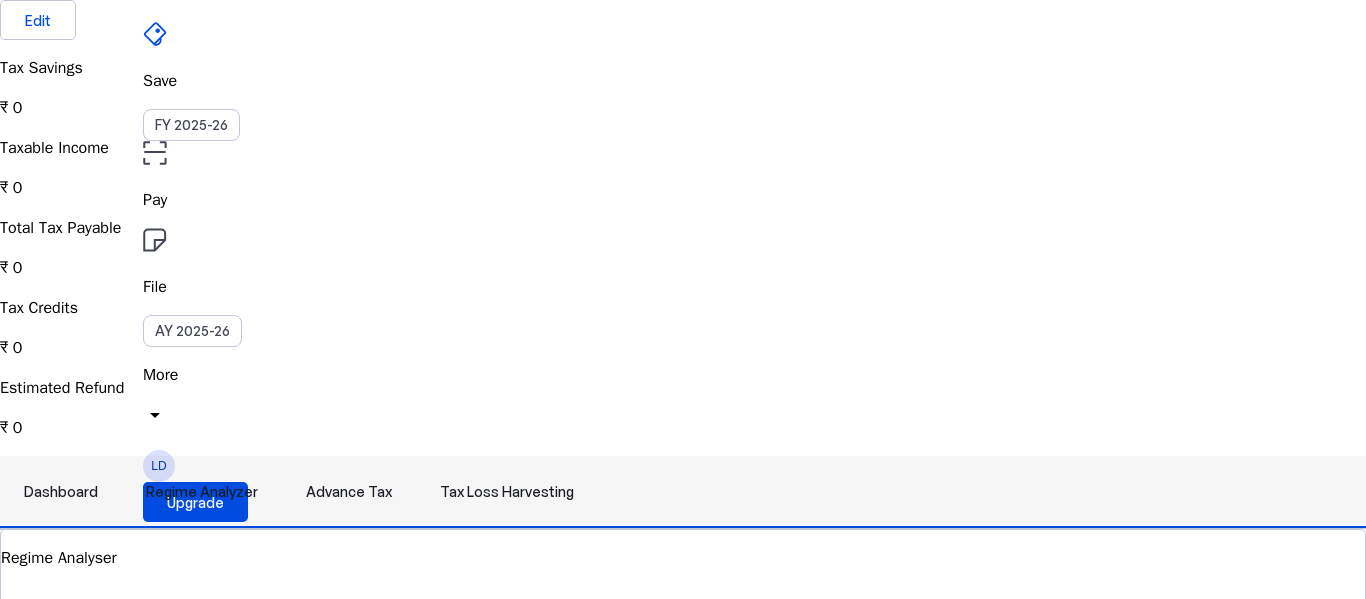 scroll, scrollTop: 100, scrollLeft: 0, axis: vertical 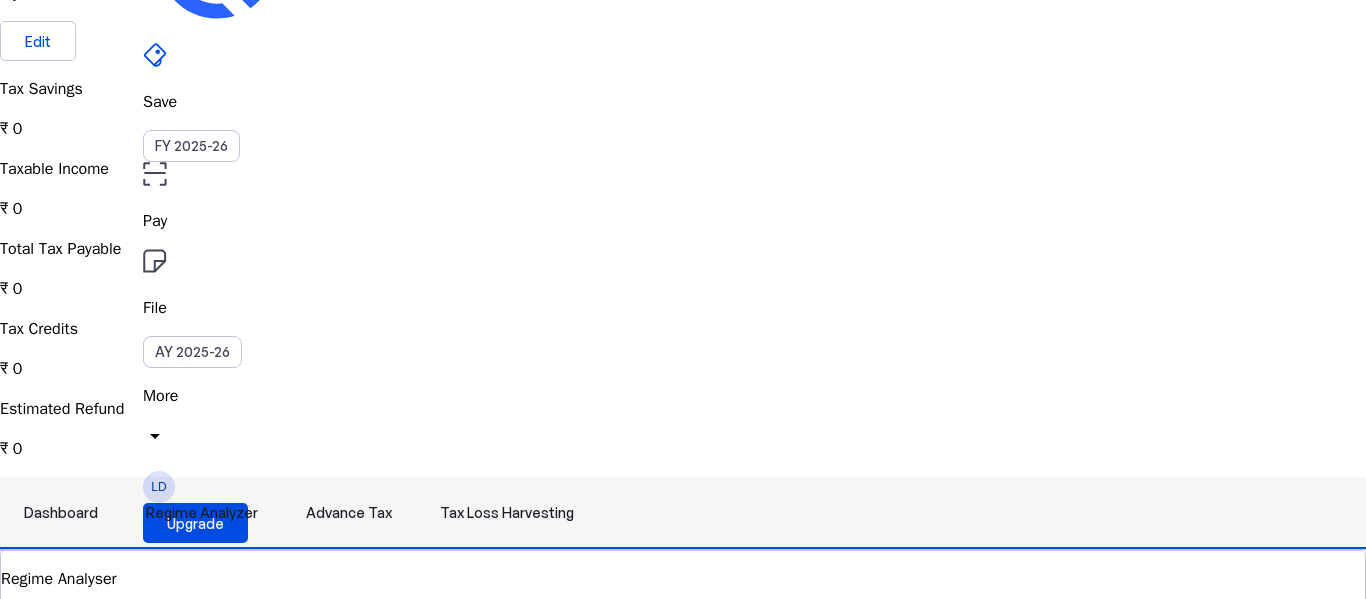 click on "Tax Loss Harvesting" at bounding box center (507, 513) 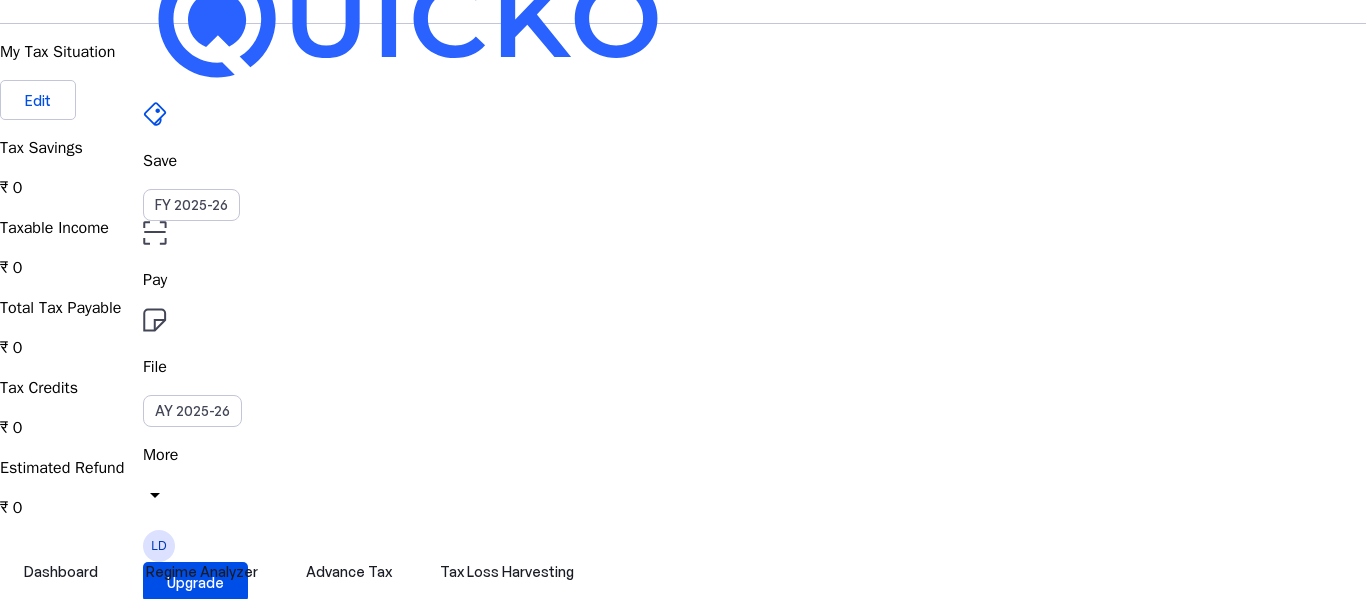 scroll, scrollTop: 0, scrollLeft: 0, axis: both 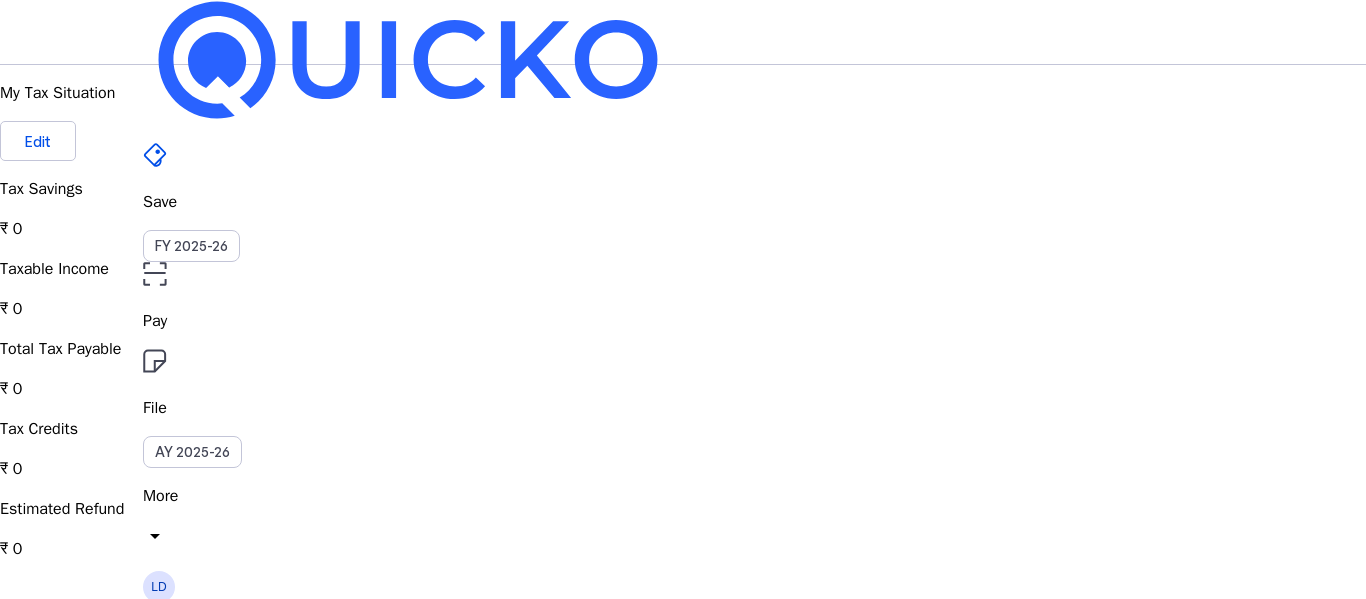 click on "Save" at bounding box center [683, 202] 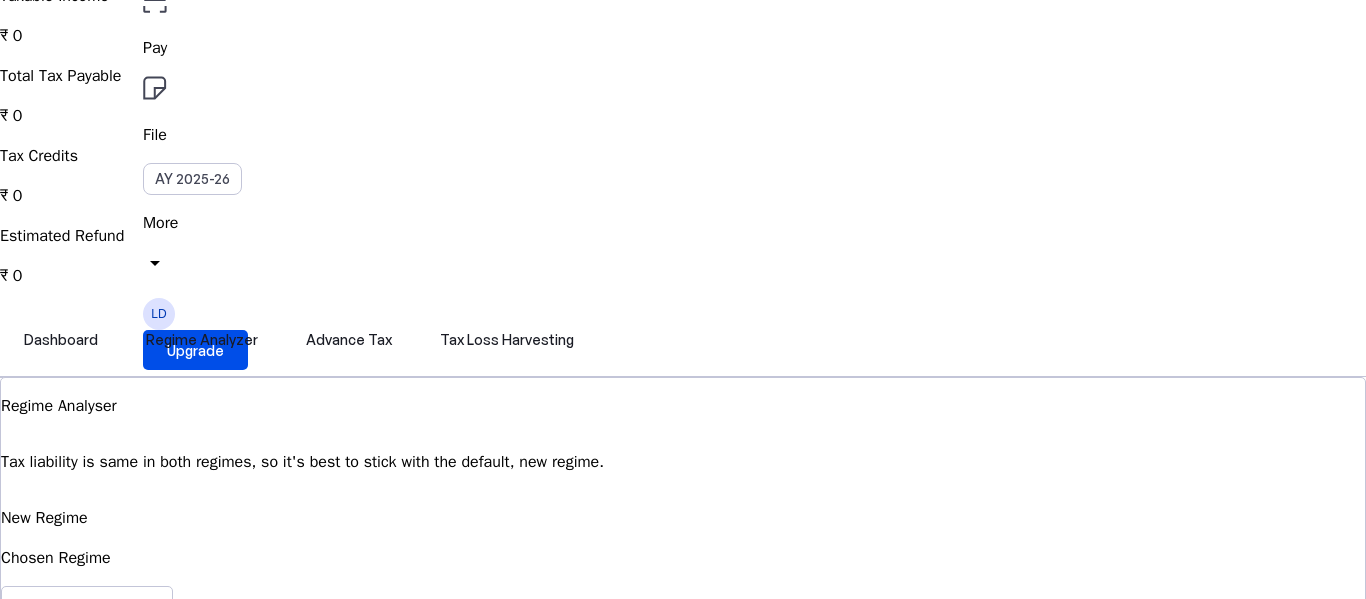 scroll, scrollTop: 300, scrollLeft: 0, axis: vertical 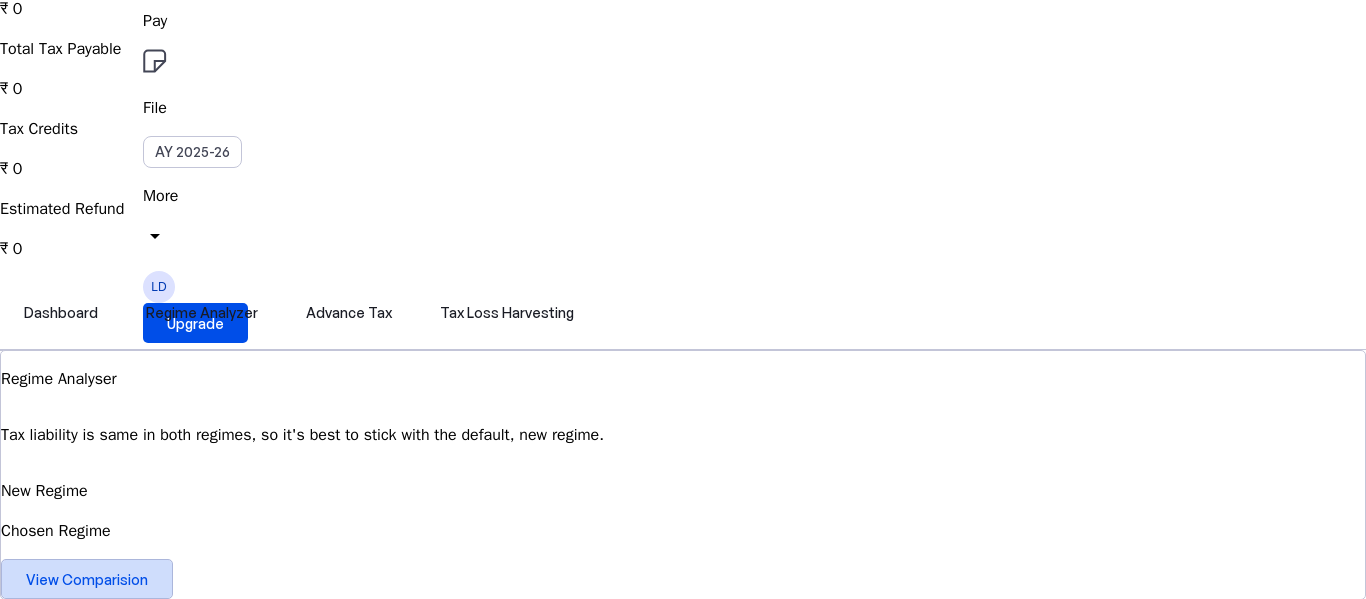 click on "View Comparision" at bounding box center [87, 579] 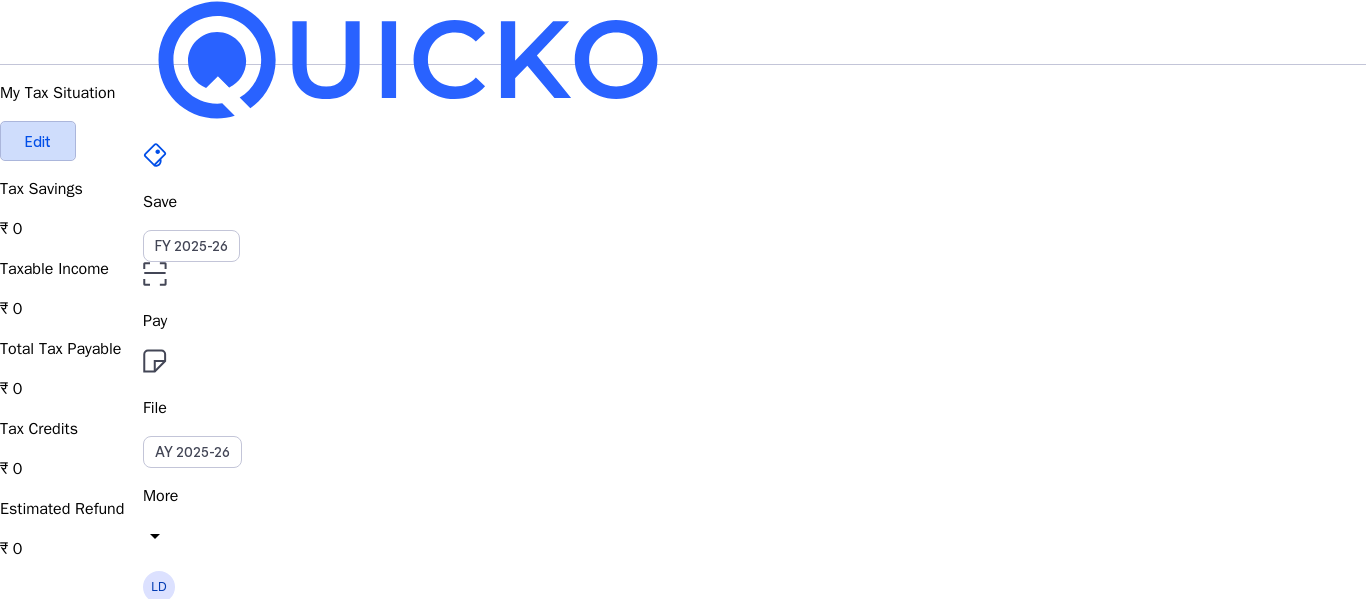 click on "Edit" at bounding box center (38, 141) 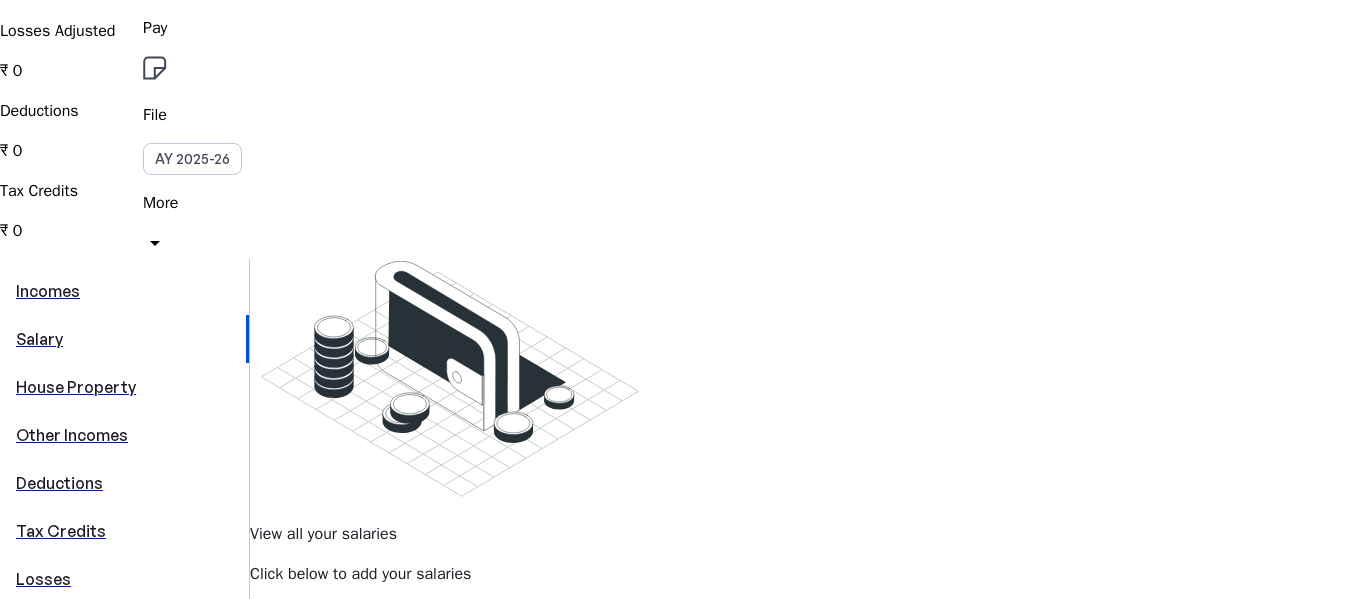 scroll, scrollTop: 300, scrollLeft: 0, axis: vertical 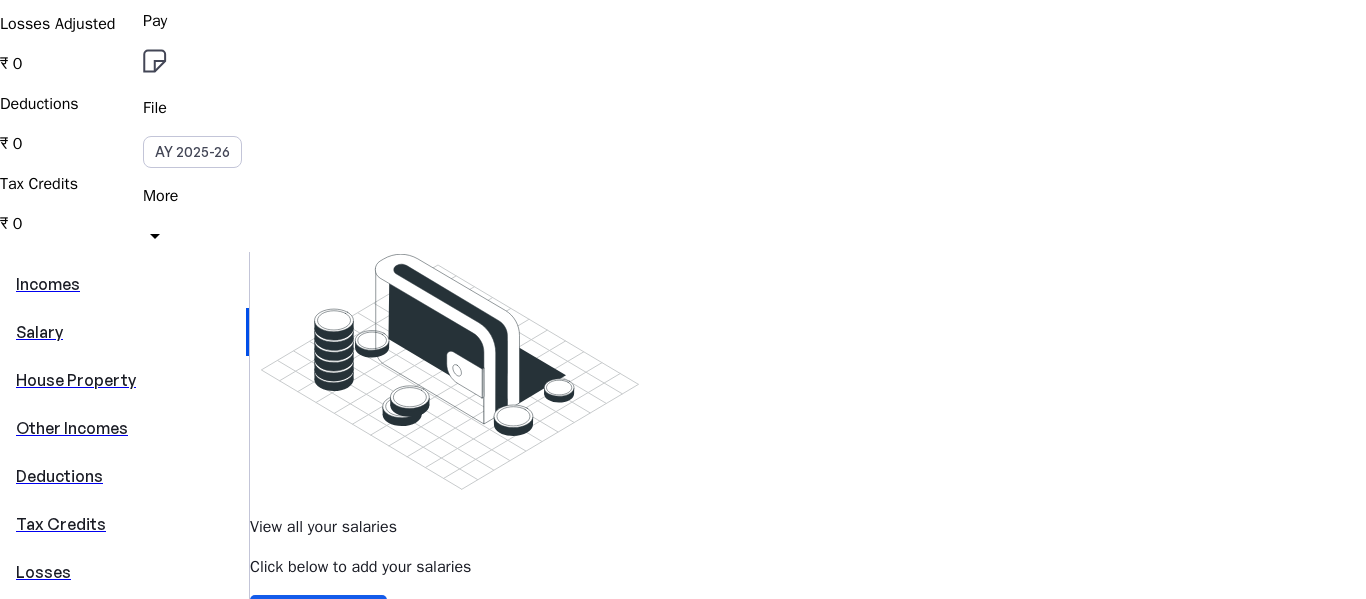 click on "Add Salary" at bounding box center [327, 615] 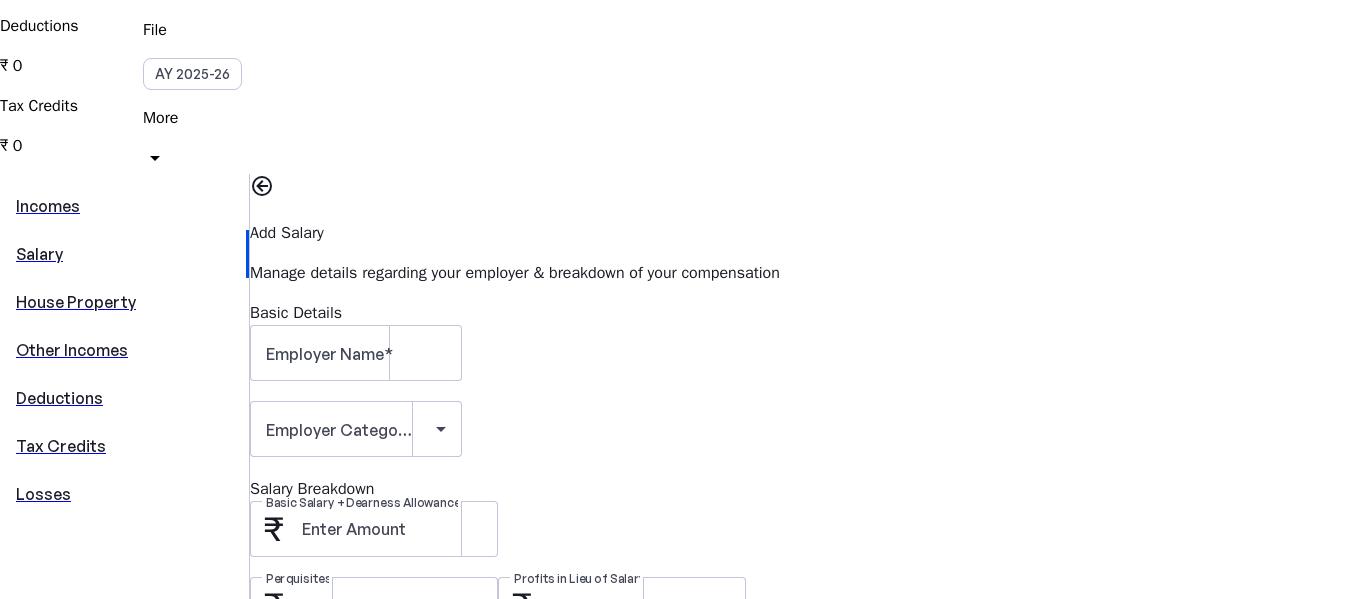 scroll, scrollTop: 278, scrollLeft: 0, axis: vertical 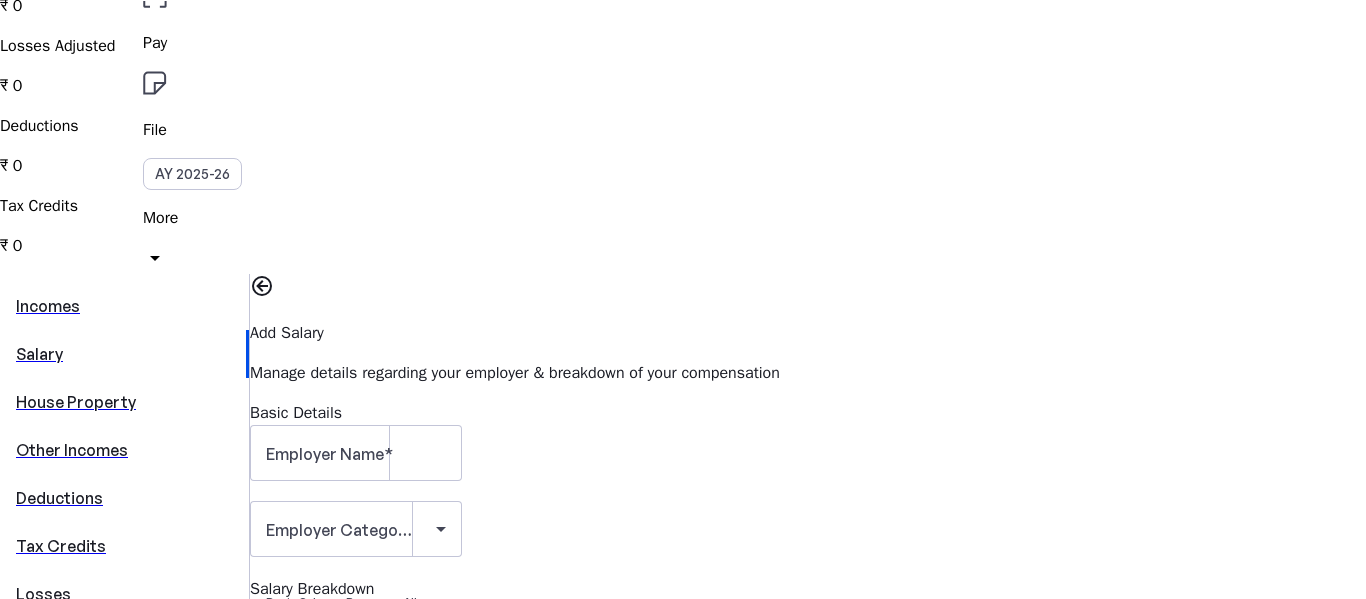 click at bounding box center [356, 491] 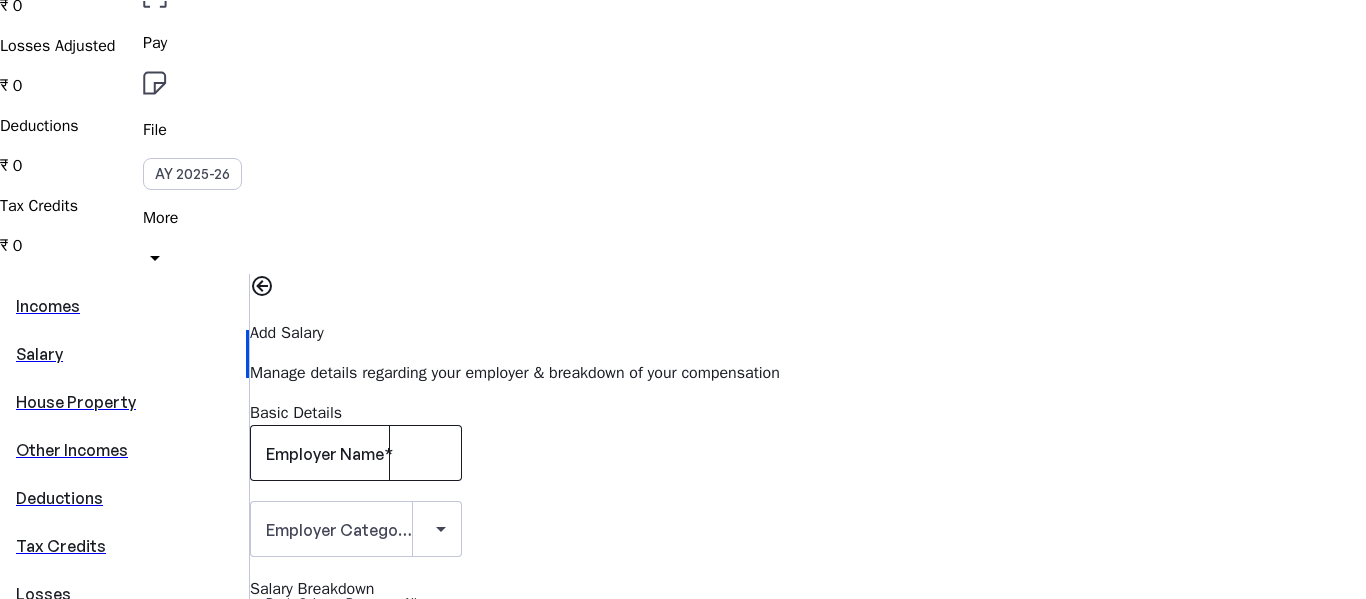 click on "Employer Name" at bounding box center (356, 453) 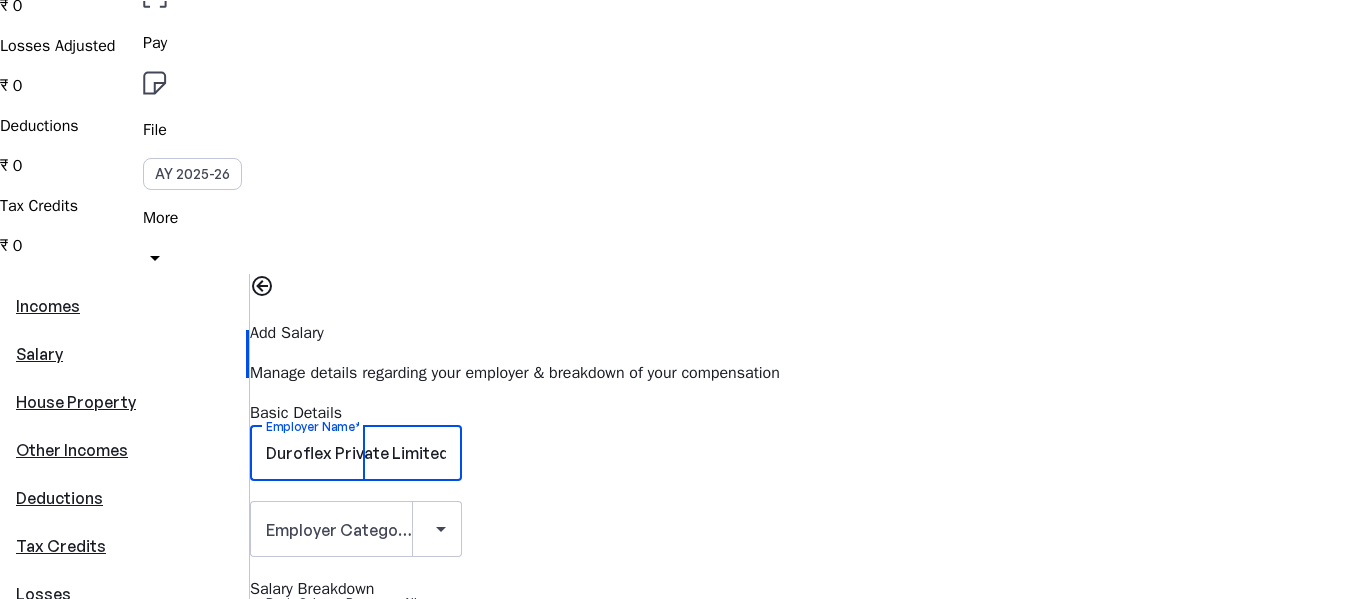 type on "Duroflex Private Limited" 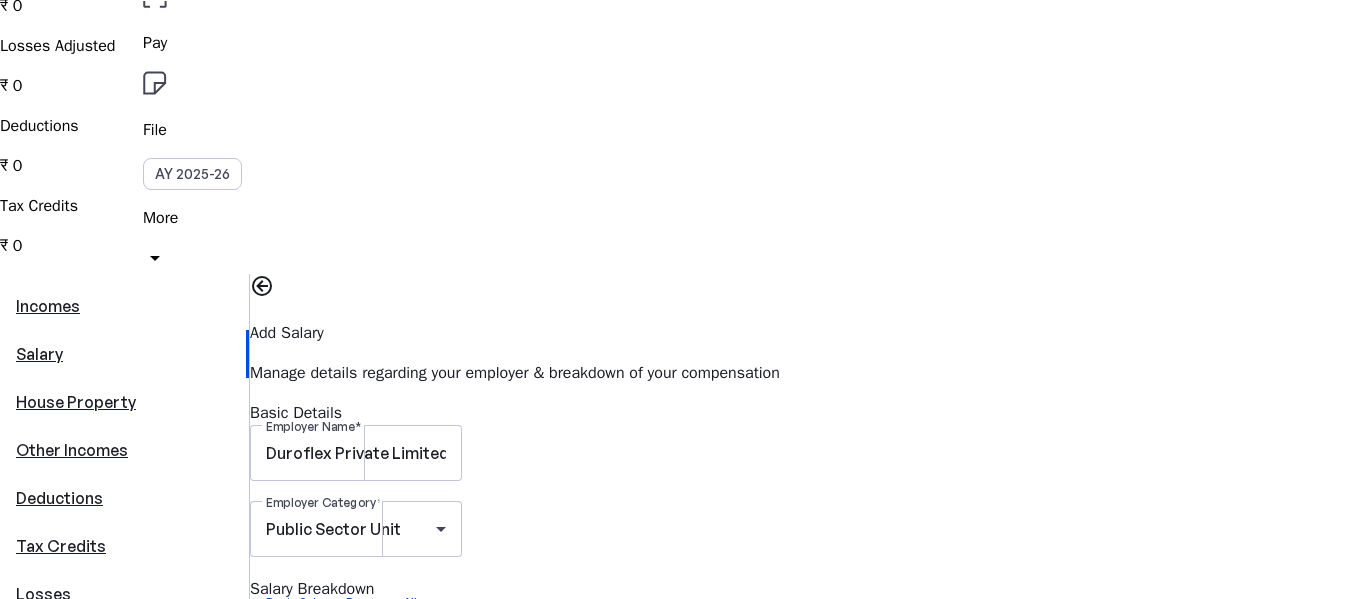 type on "[NUMBER]" 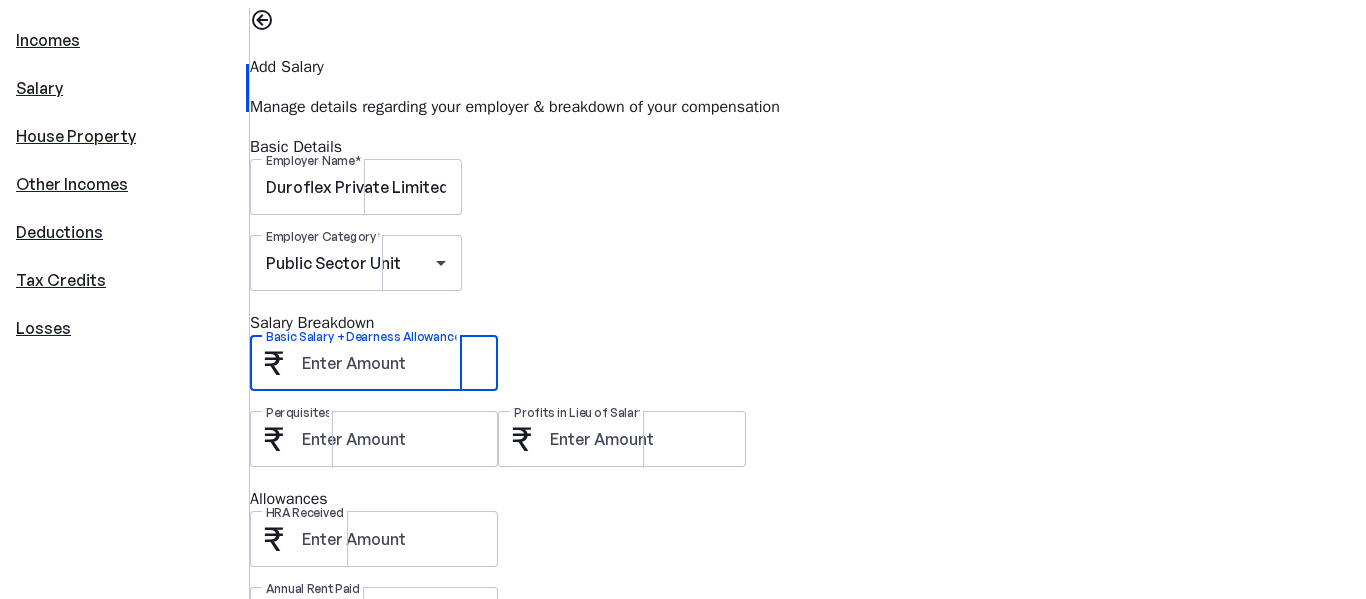 scroll, scrollTop: 578, scrollLeft: 0, axis: vertical 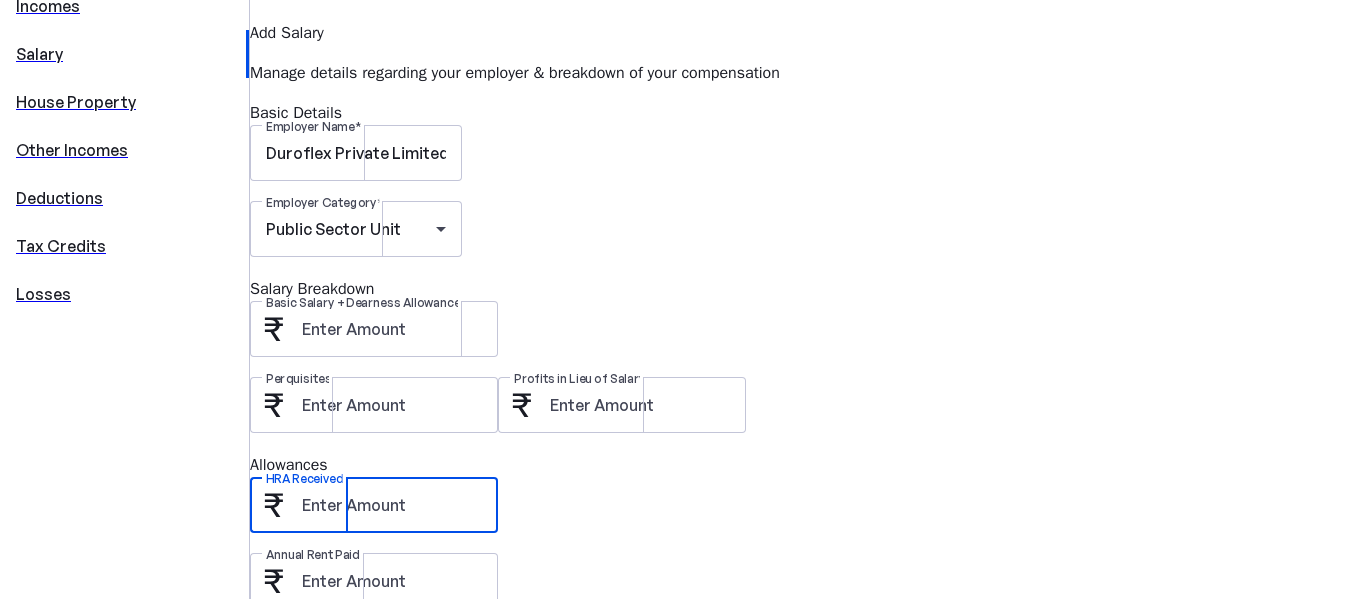 click on "HRA Received" at bounding box center (392, 505) 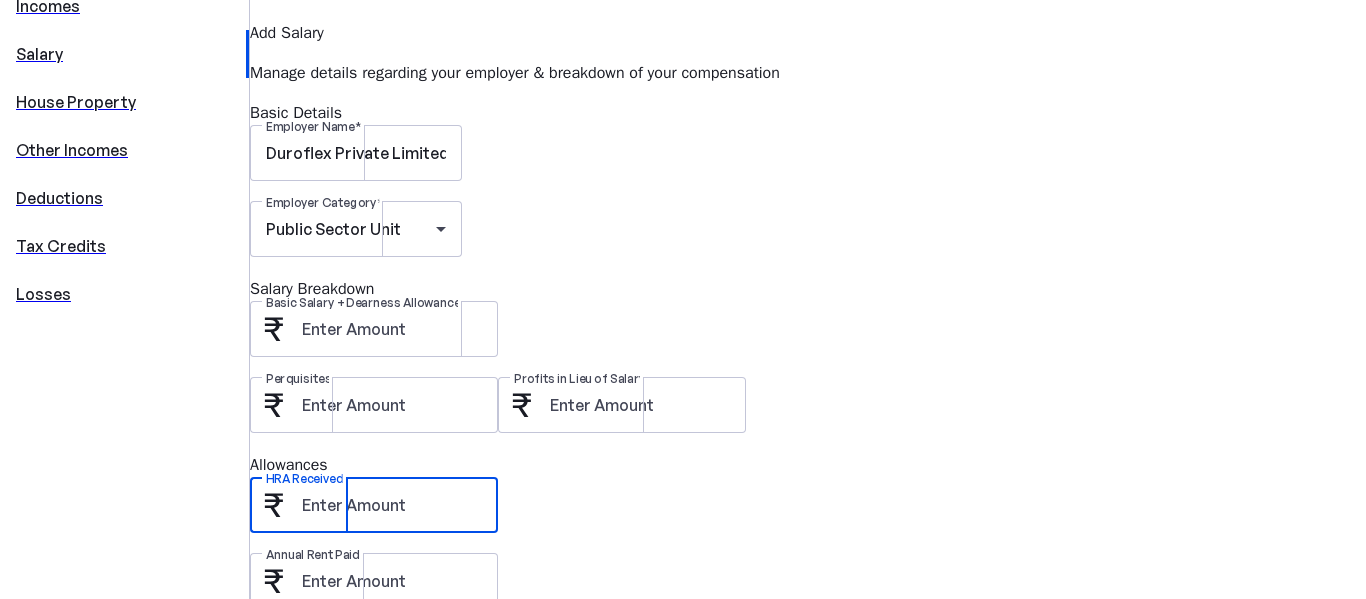 type on "[NUMBER]" 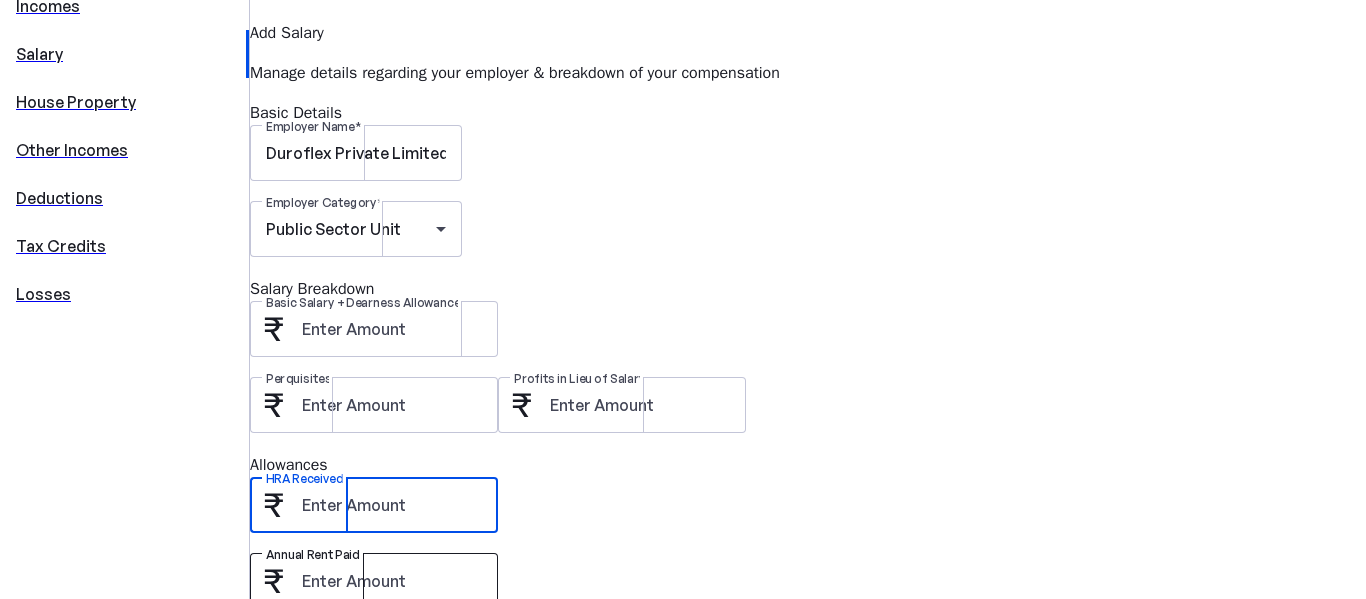 click on "Annual Rent Paid" at bounding box center [392, 581] 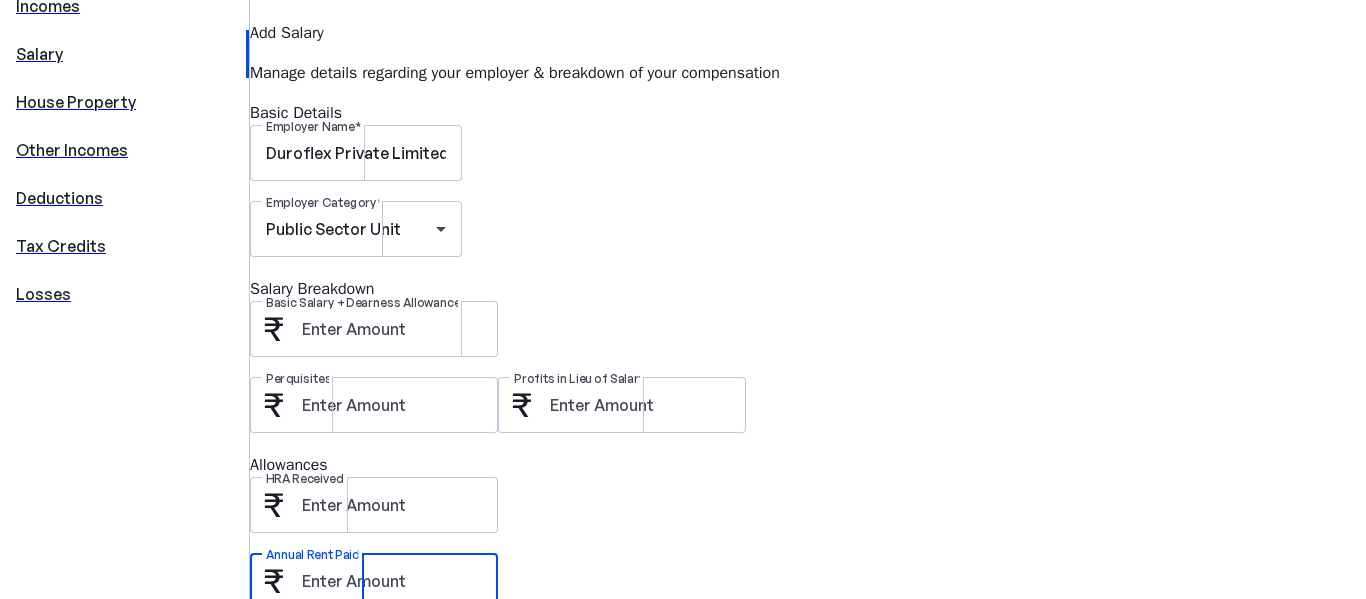 type on "[NUMBER]" 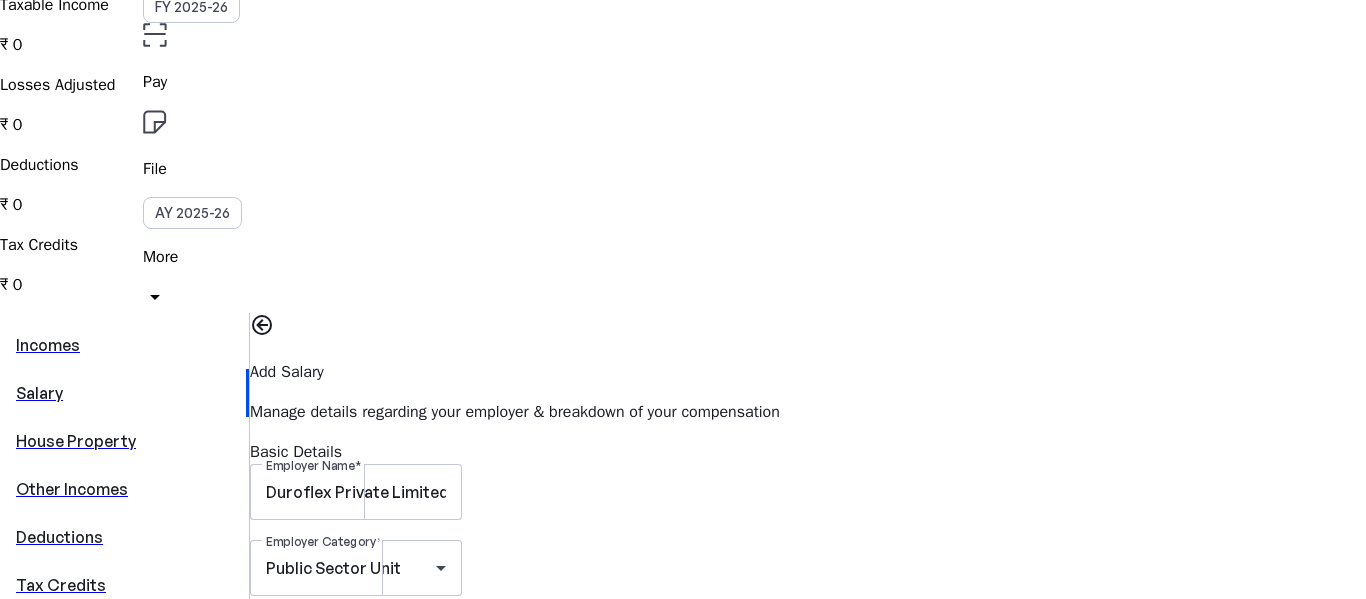 scroll, scrollTop: 178, scrollLeft: 0, axis: vertical 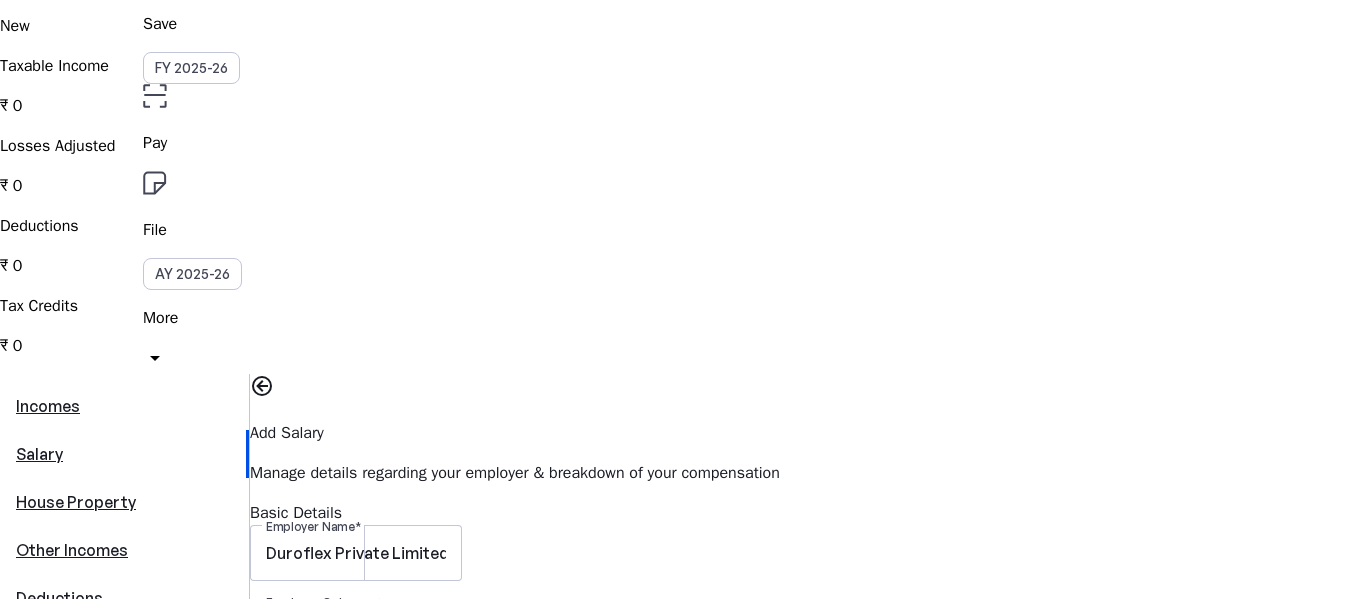 type on "0" 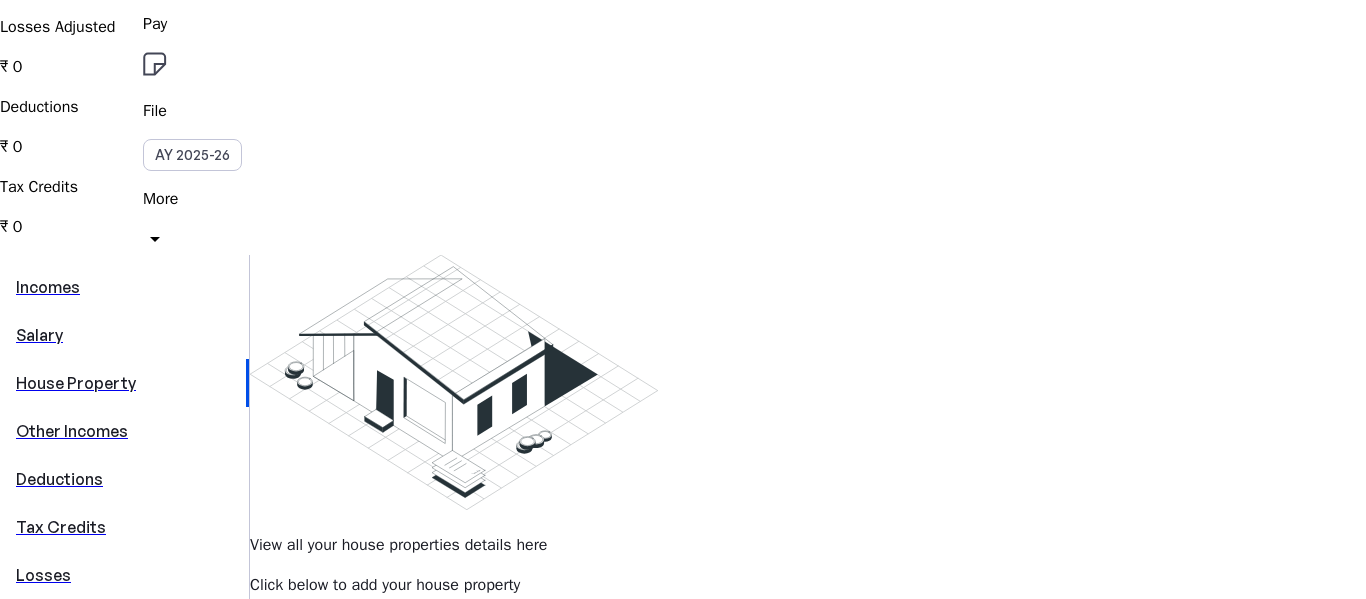 scroll, scrollTop: 300, scrollLeft: 0, axis: vertical 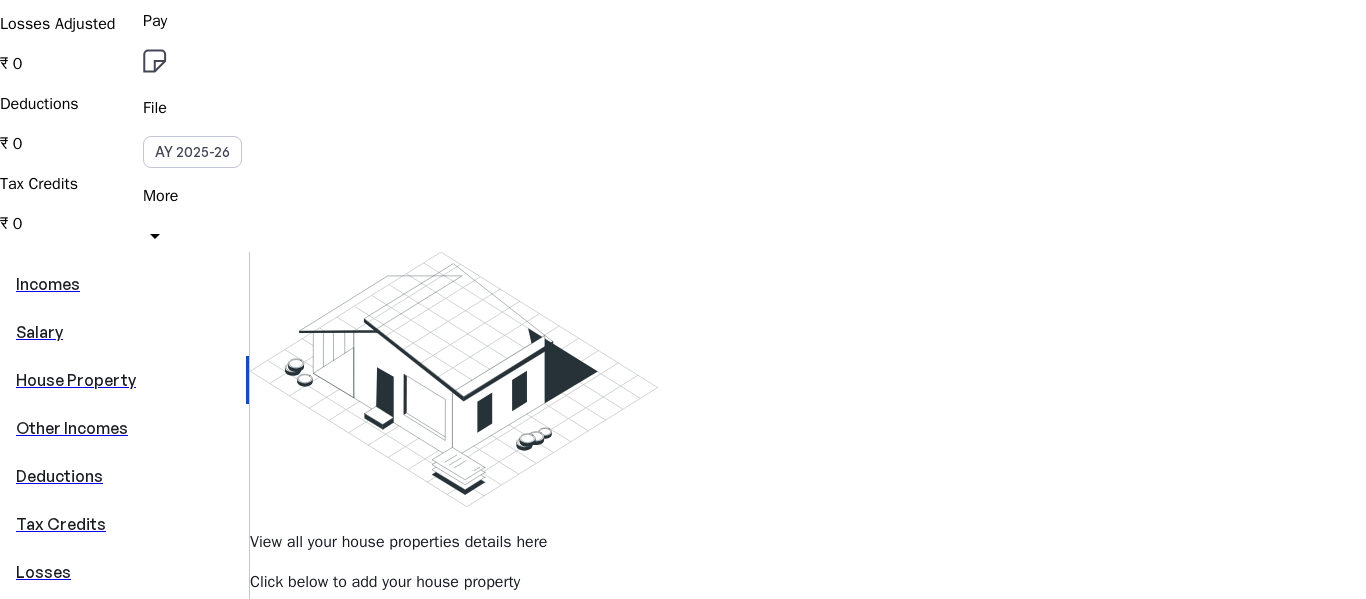 click on "Salary" at bounding box center [124, 332] 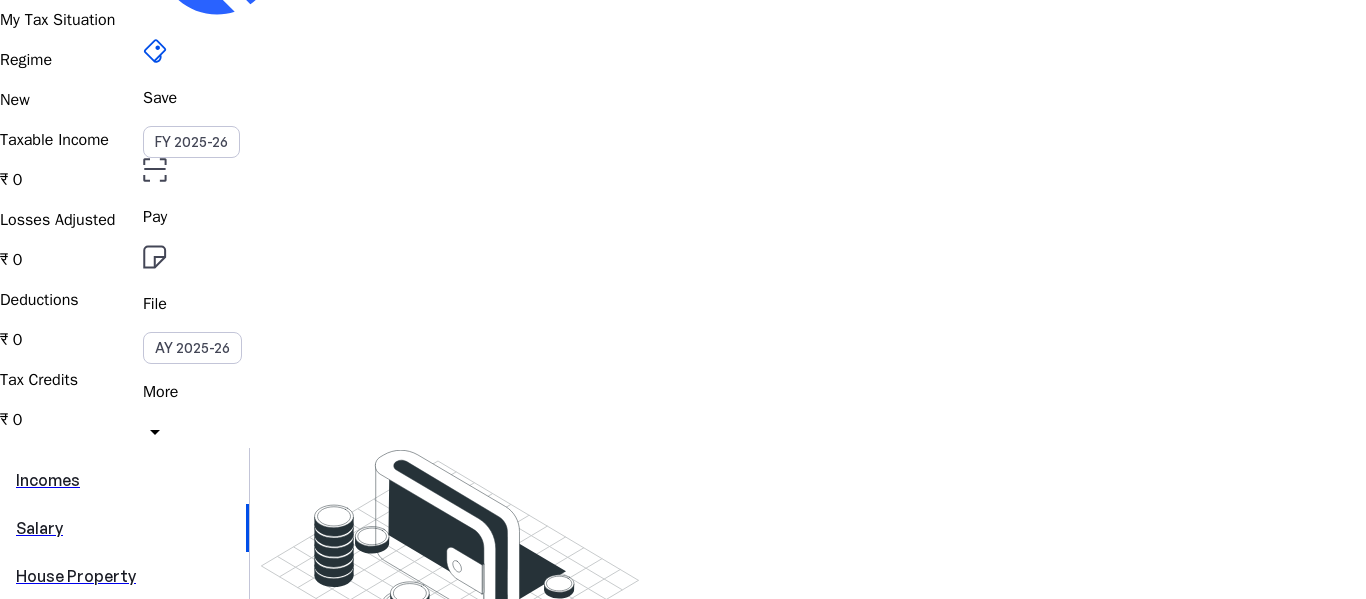 scroll, scrollTop: 300, scrollLeft: 0, axis: vertical 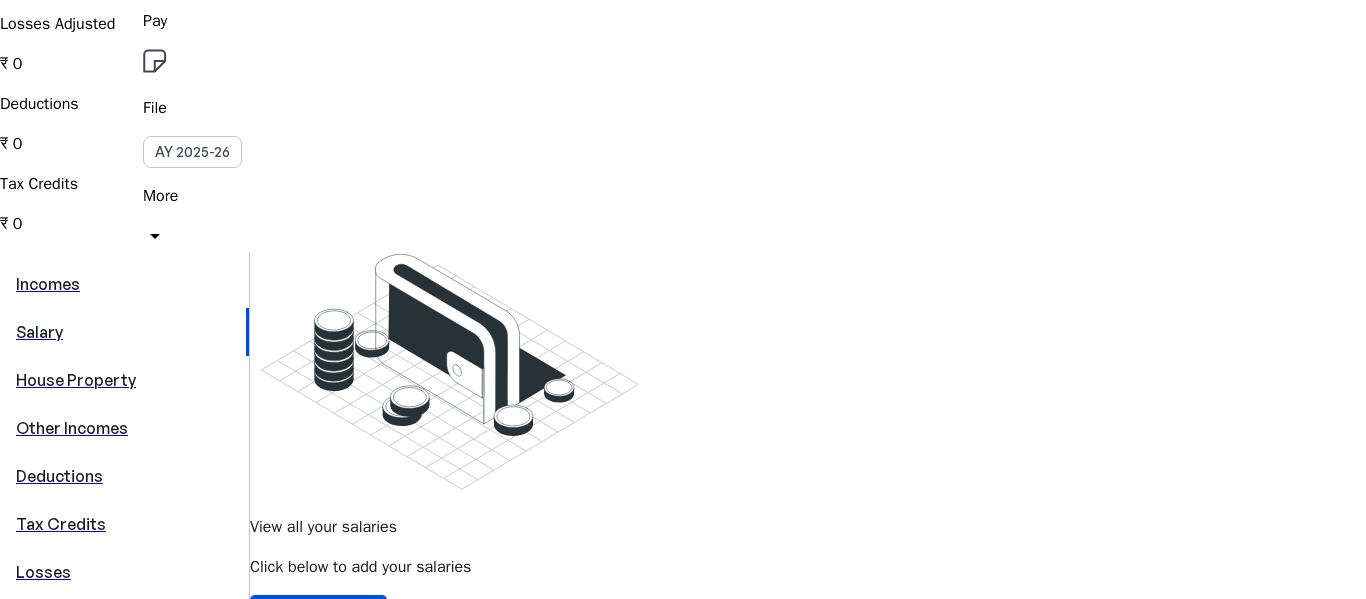 click on "Other Incomes" at bounding box center (124, 428) 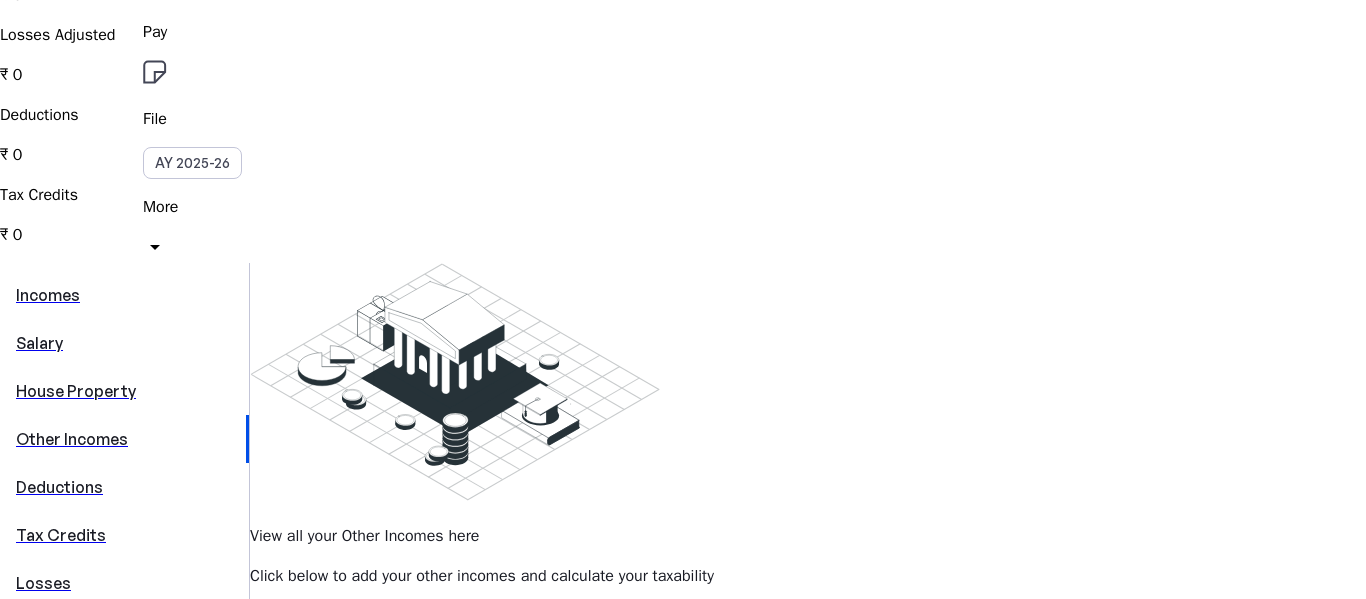 scroll, scrollTop: 300, scrollLeft: 0, axis: vertical 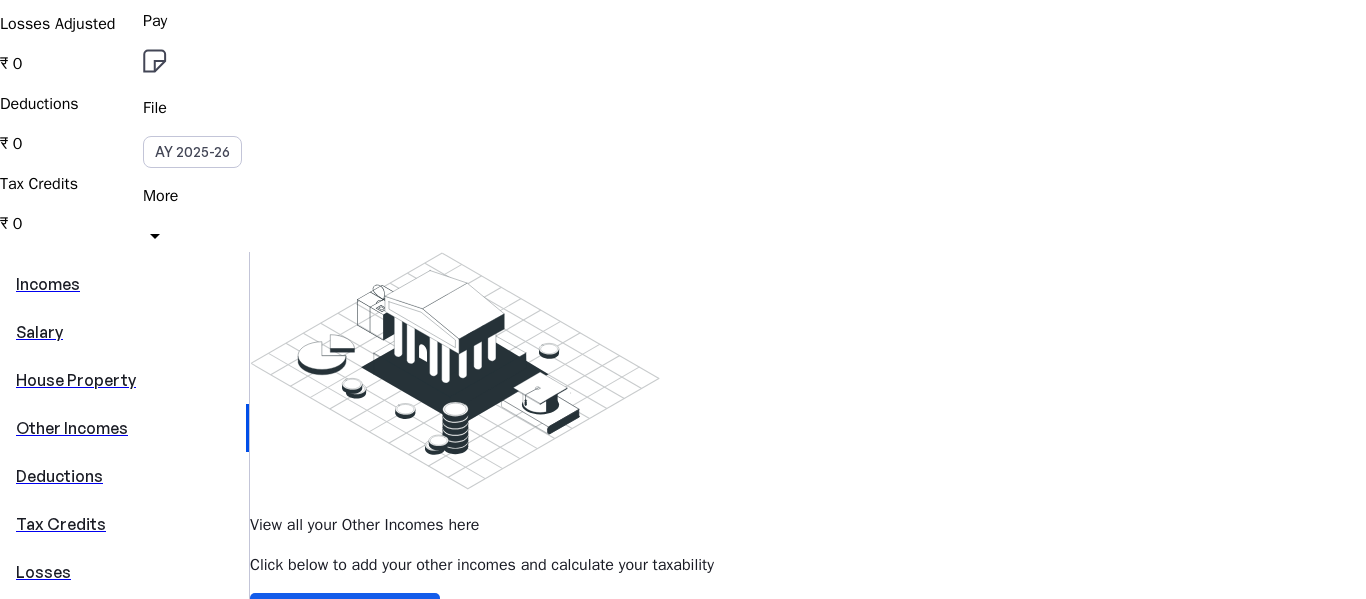 click on "Add Other Income" at bounding box center [354, 613] 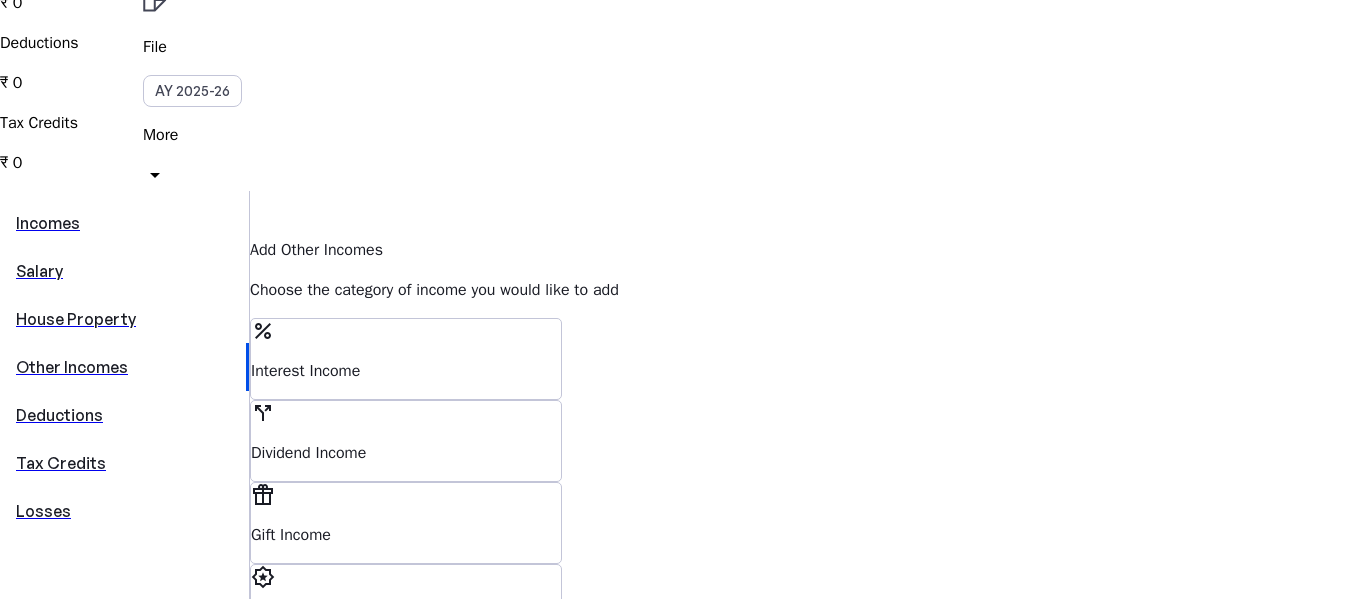 scroll, scrollTop: 400, scrollLeft: 0, axis: vertical 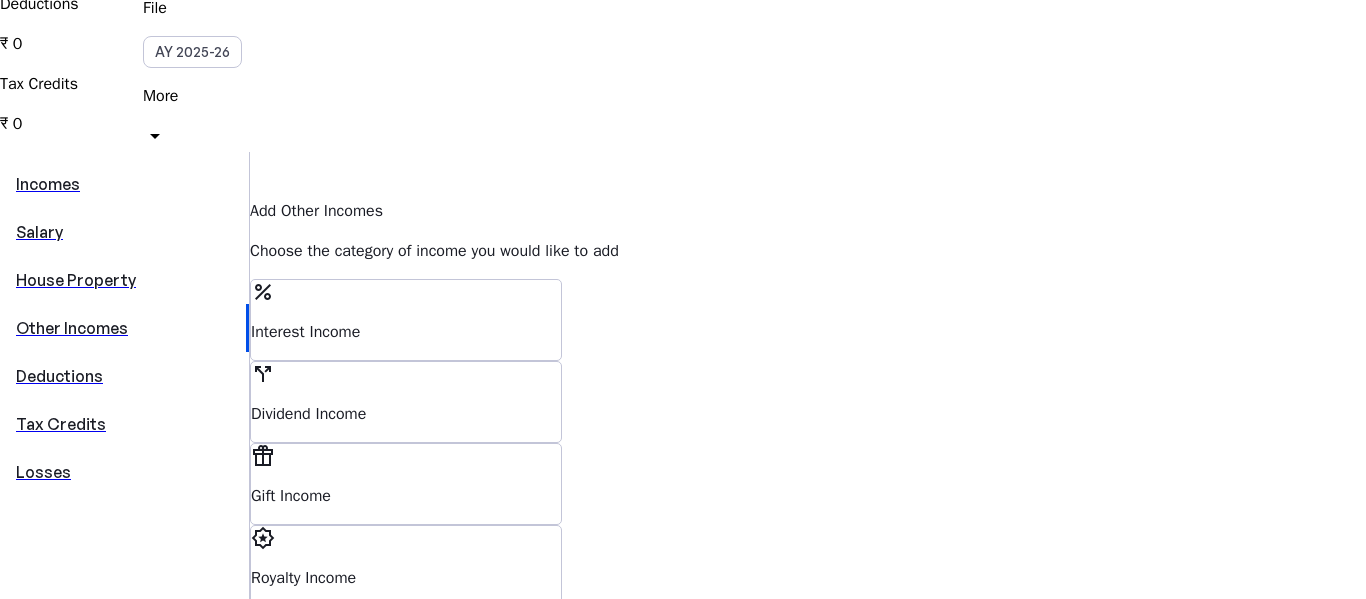 click on "Deductions" at bounding box center (124, 376) 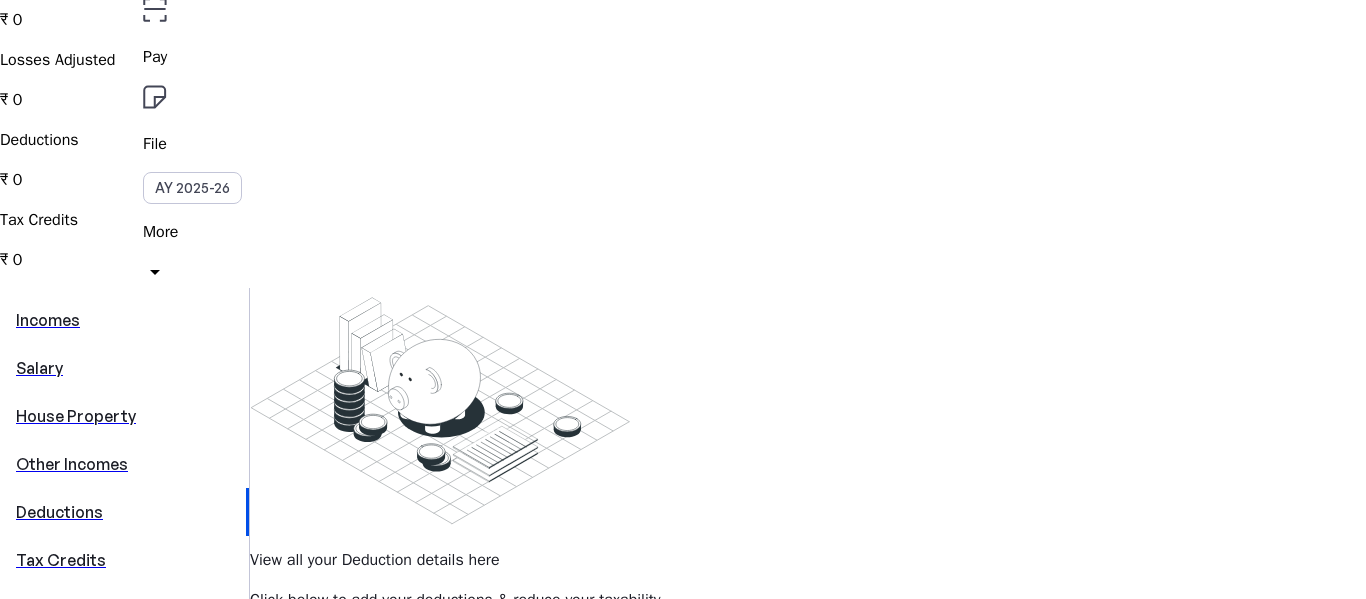 scroll, scrollTop: 300, scrollLeft: 0, axis: vertical 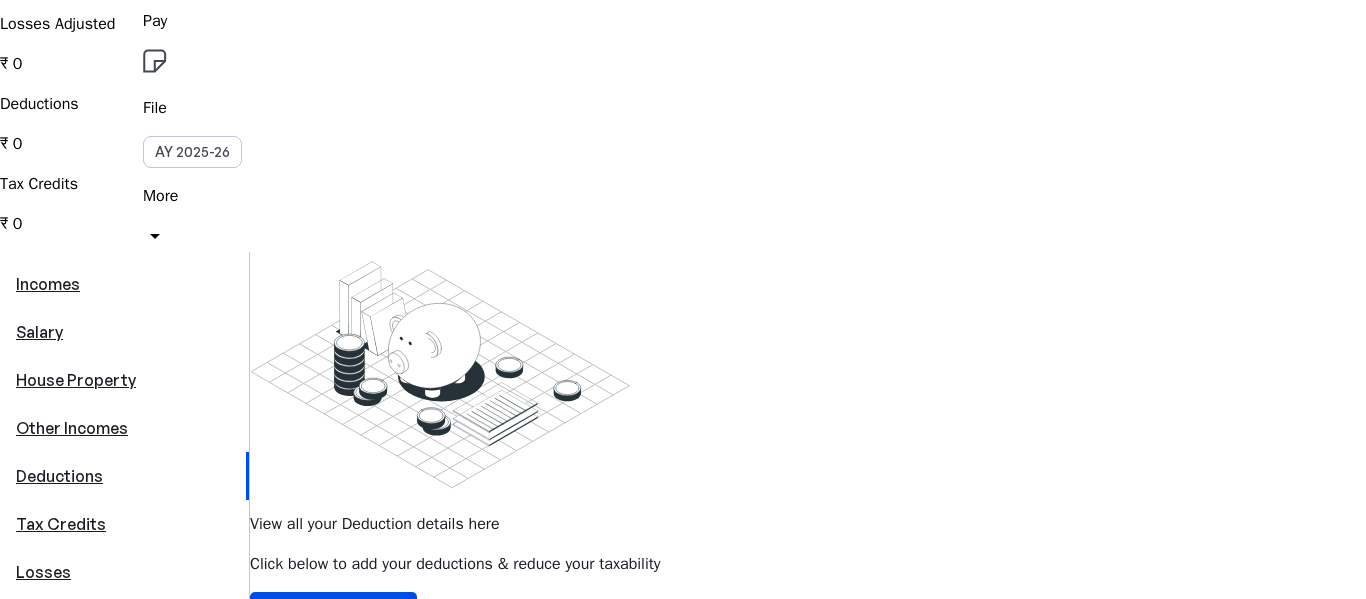 click on "Tax Credits" at bounding box center [124, 524] 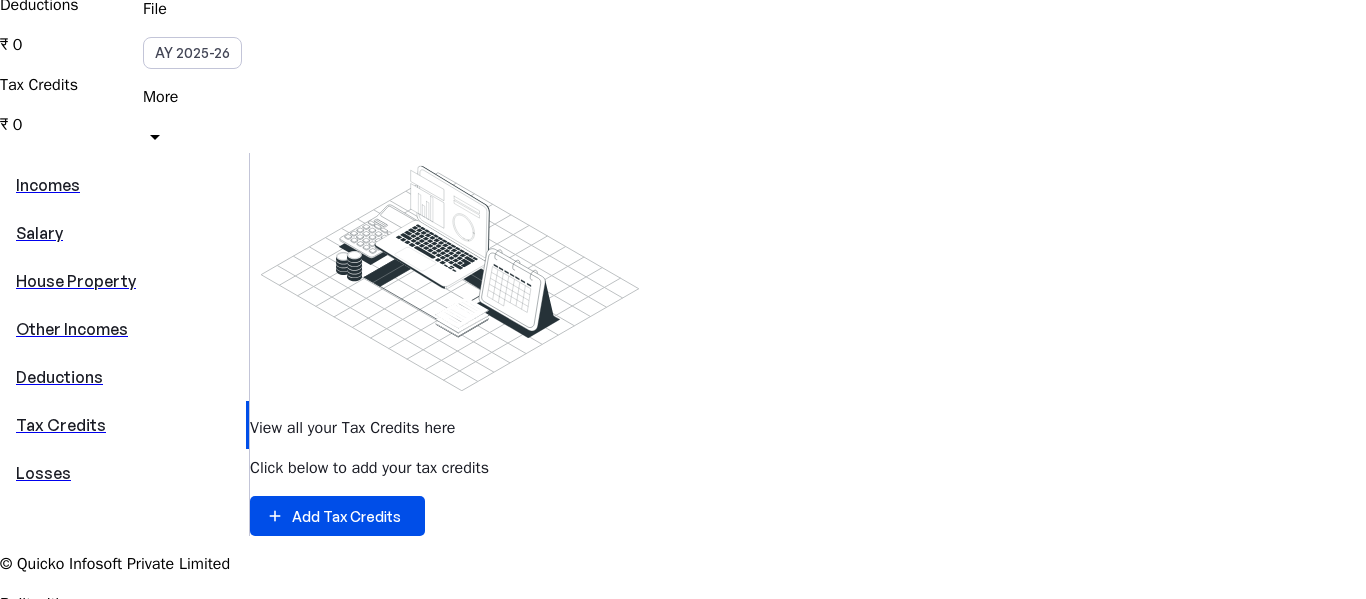 scroll, scrollTop: 400, scrollLeft: 0, axis: vertical 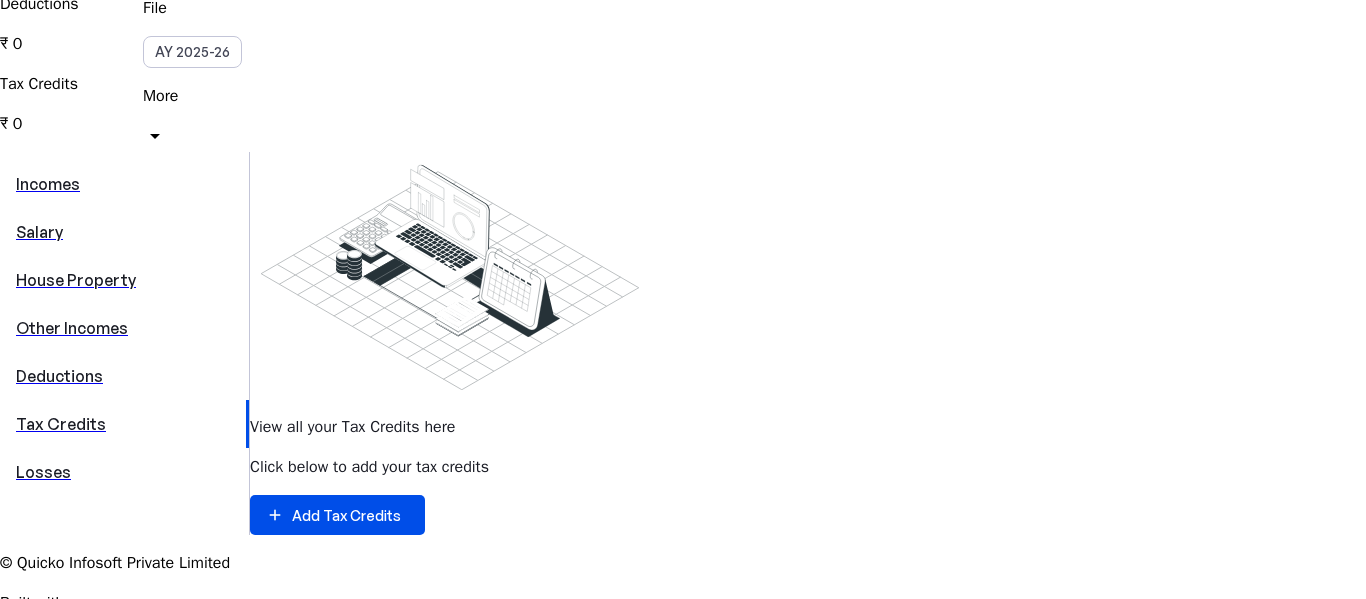 click on "Losses" at bounding box center (124, 472) 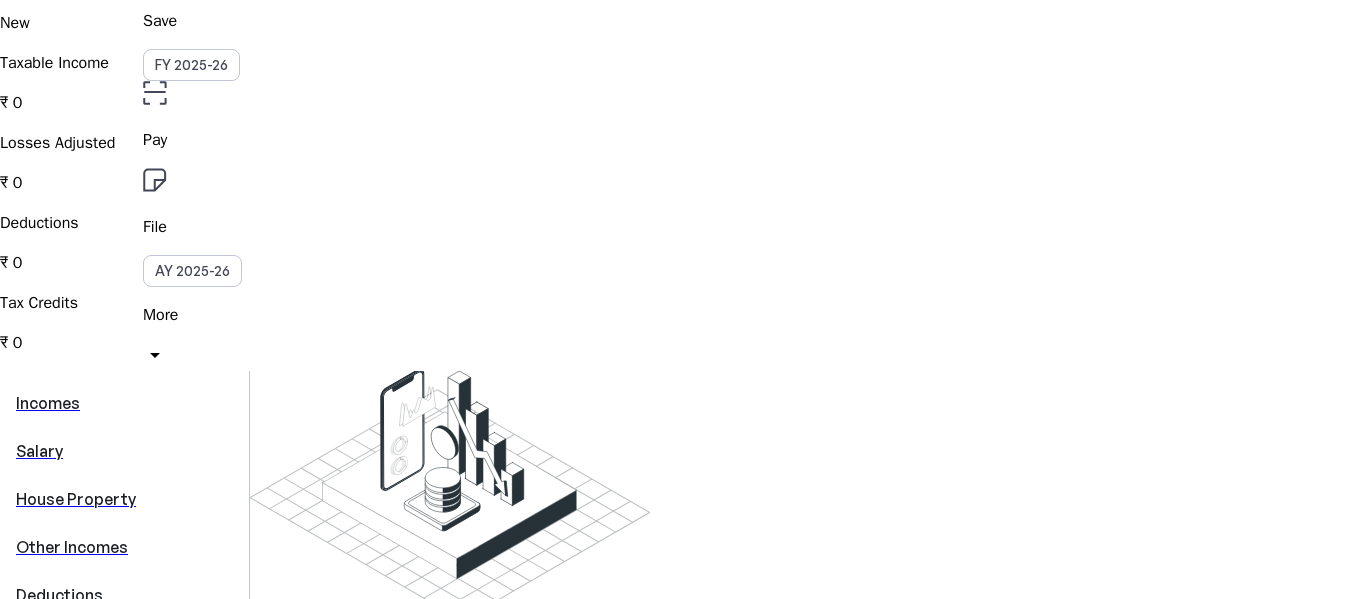 scroll, scrollTop: 0, scrollLeft: 0, axis: both 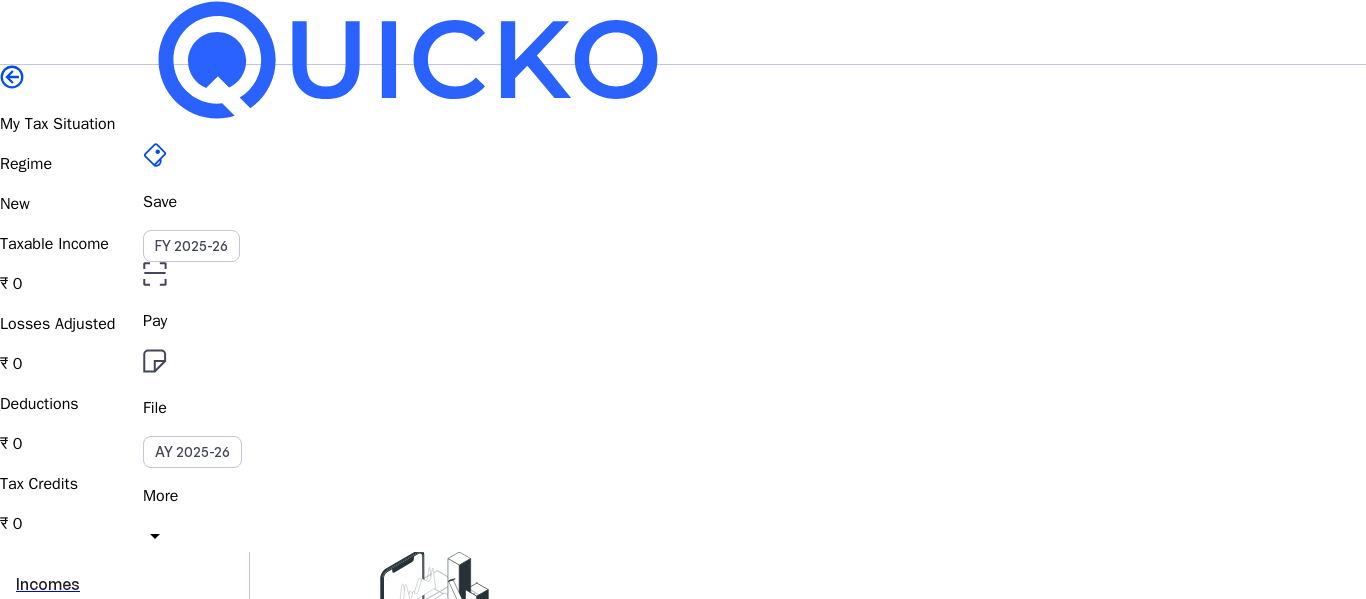 click on "arrow_drop_down" at bounding box center (155, 536) 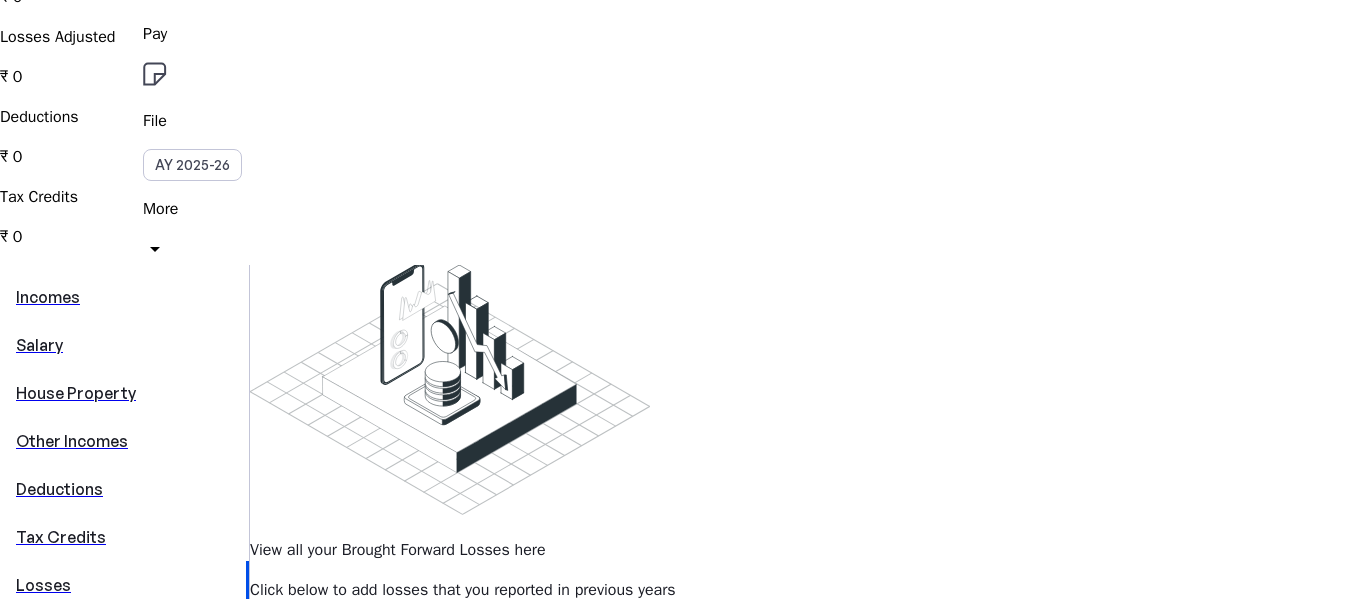 scroll, scrollTop: 300, scrollLeft: 0, axis: vertical 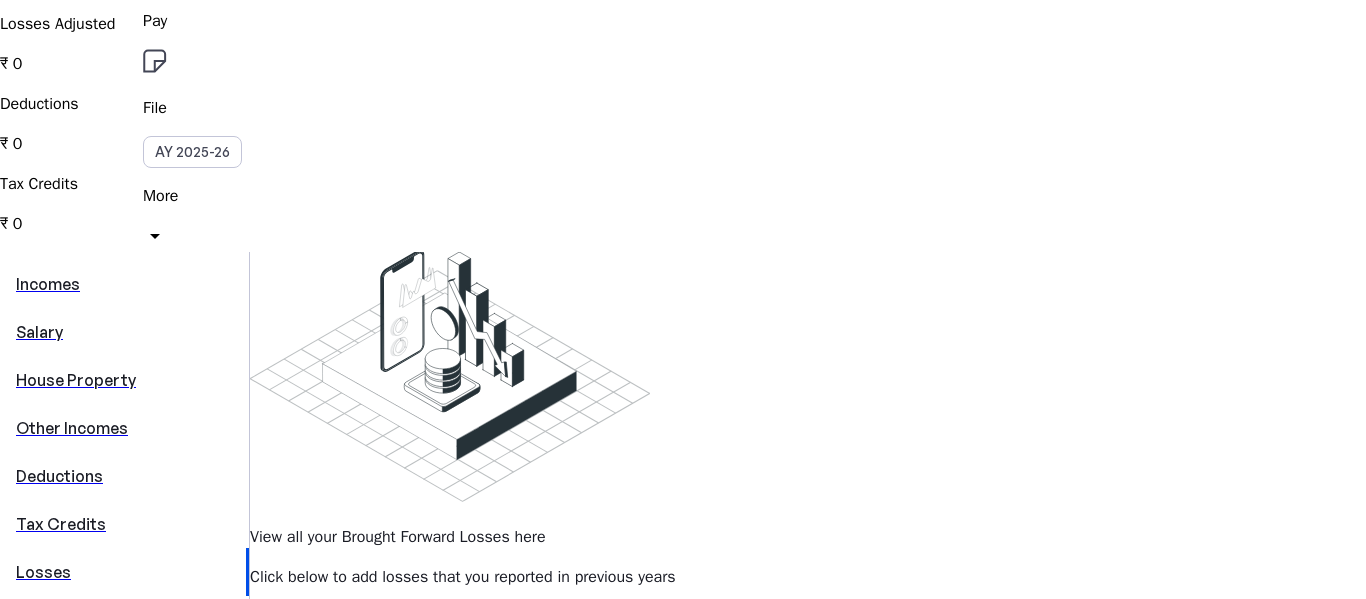 click on "Log Out" at bounding box center (63, 1275) 